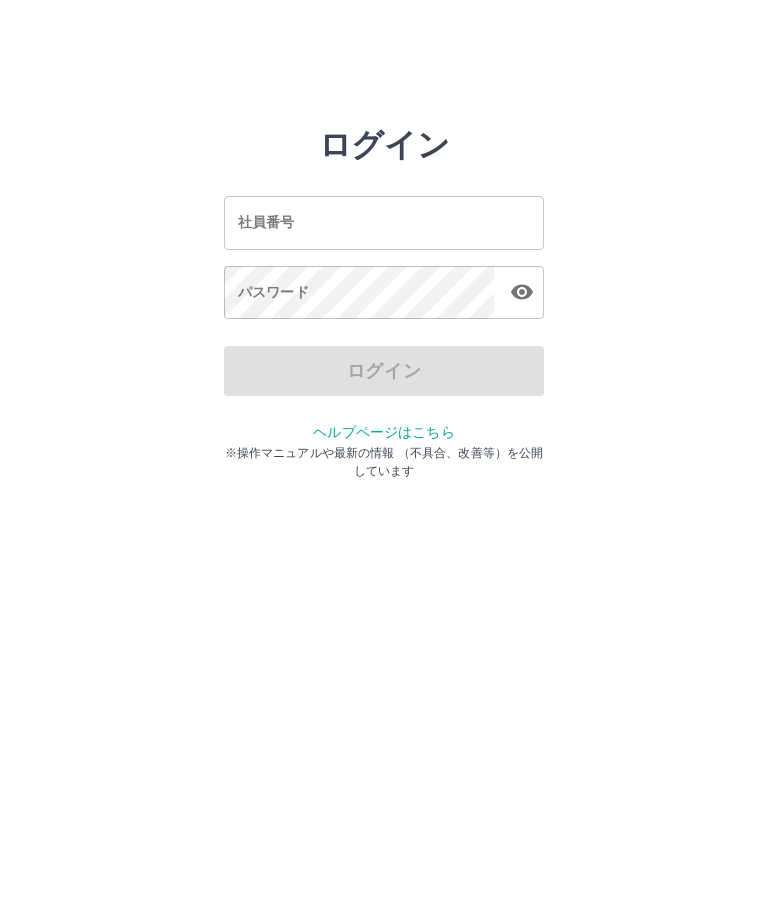 scroll, scrollTop: 0, scrollLeft: 0, axis: both 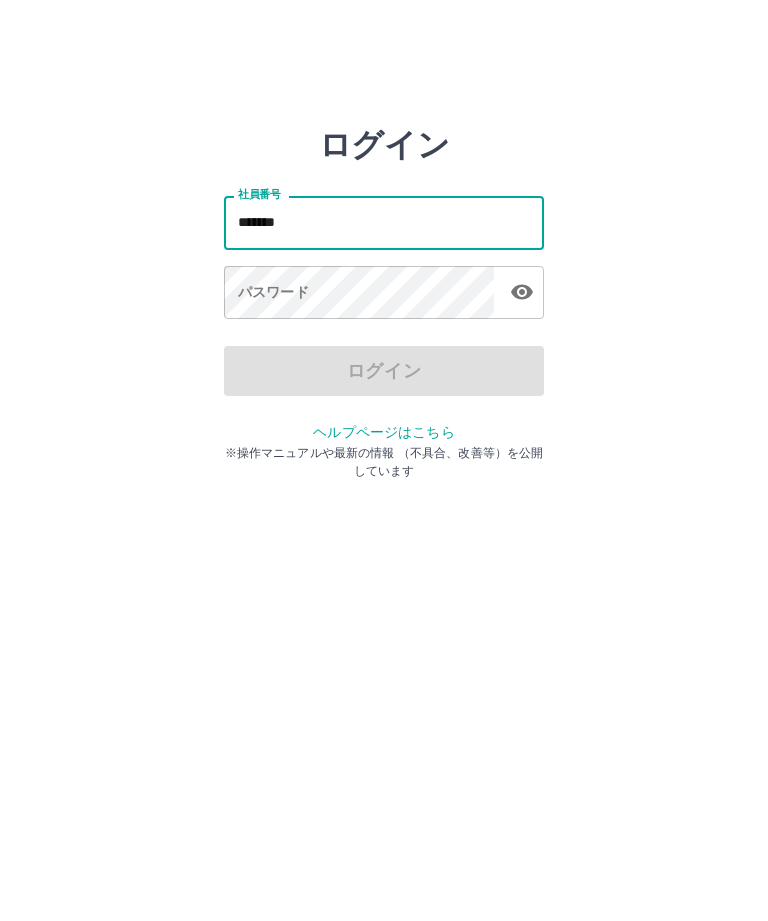 type on "*******" 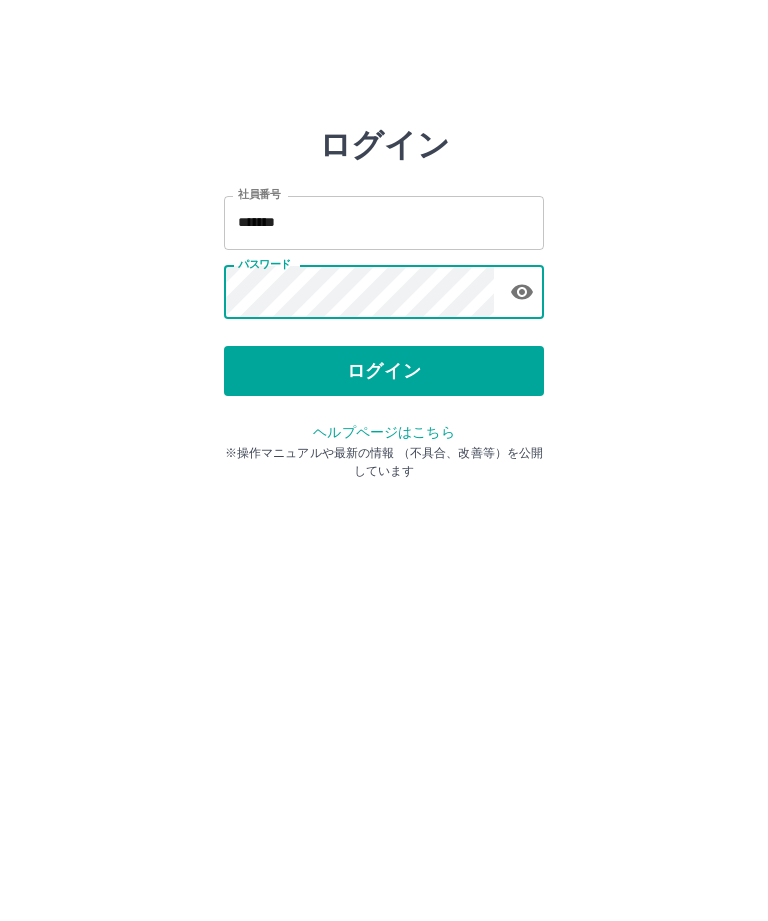 click on "ログイン" at bounding box center (384, 371) 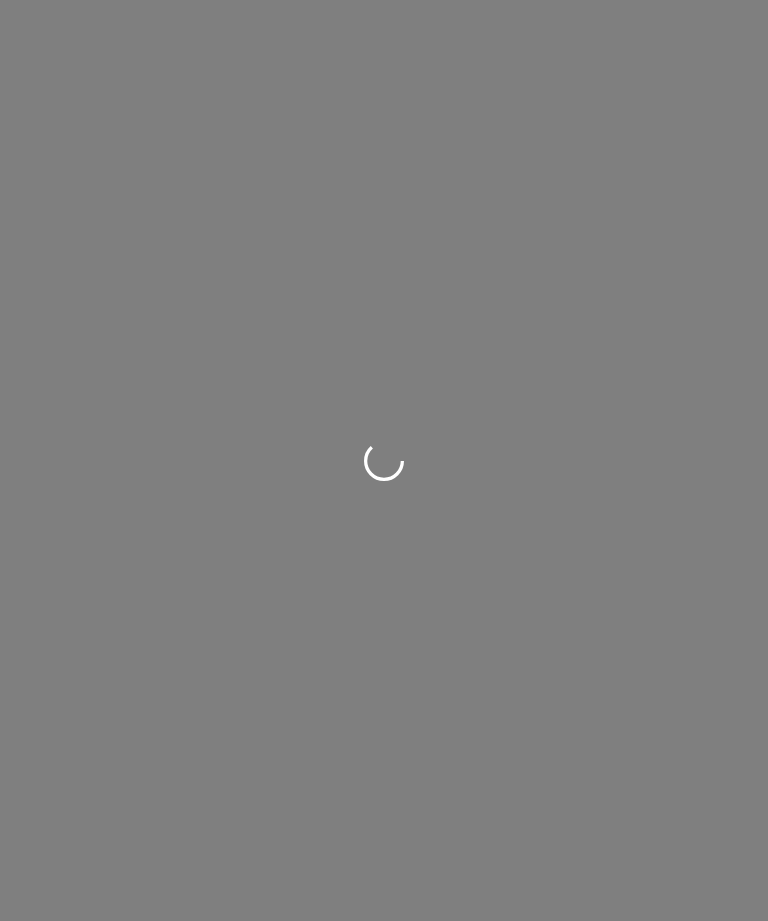 scroll, scrollTop: 0, scrollLeft: 0, axis: both 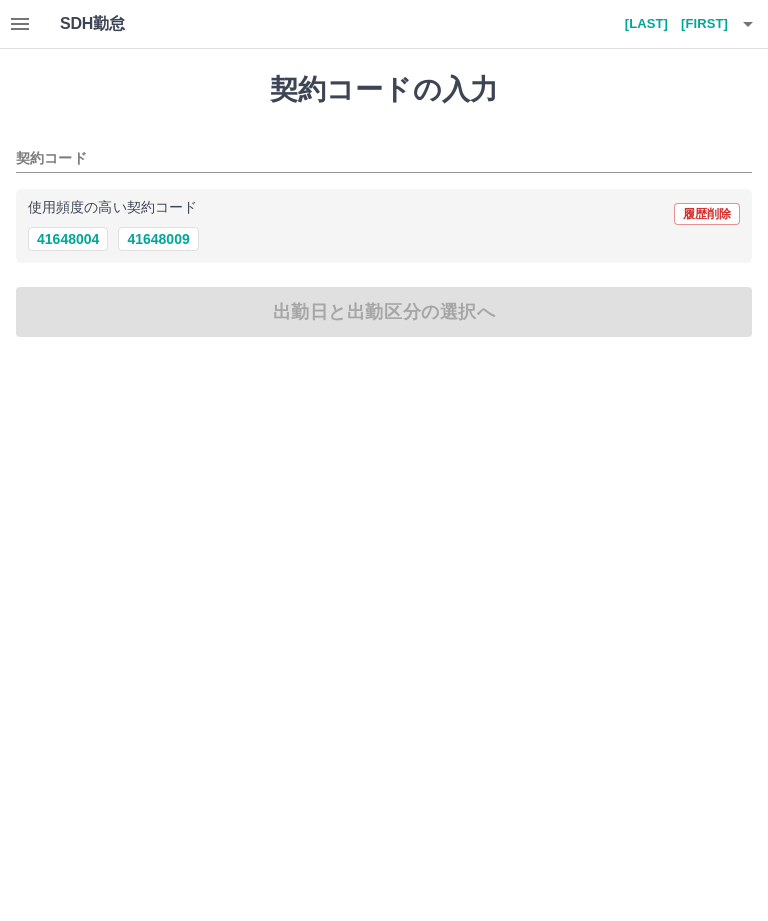 click on "41648004" at bounding box center (68, 239) 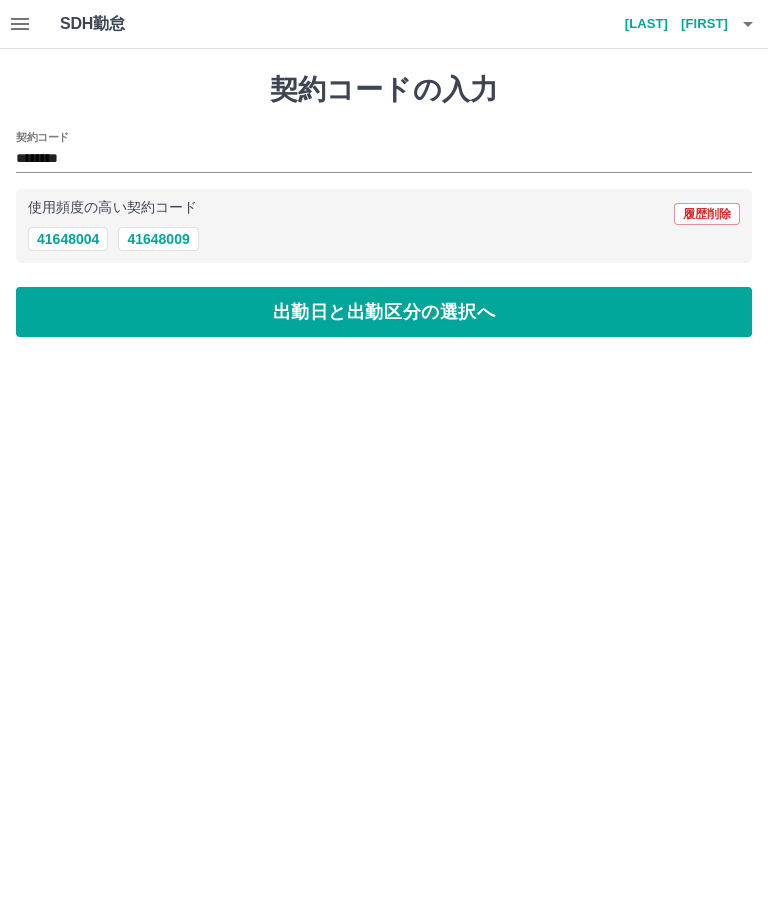click on "出勤日と出勤区分の選択へ" at bounding box center (384, 312) 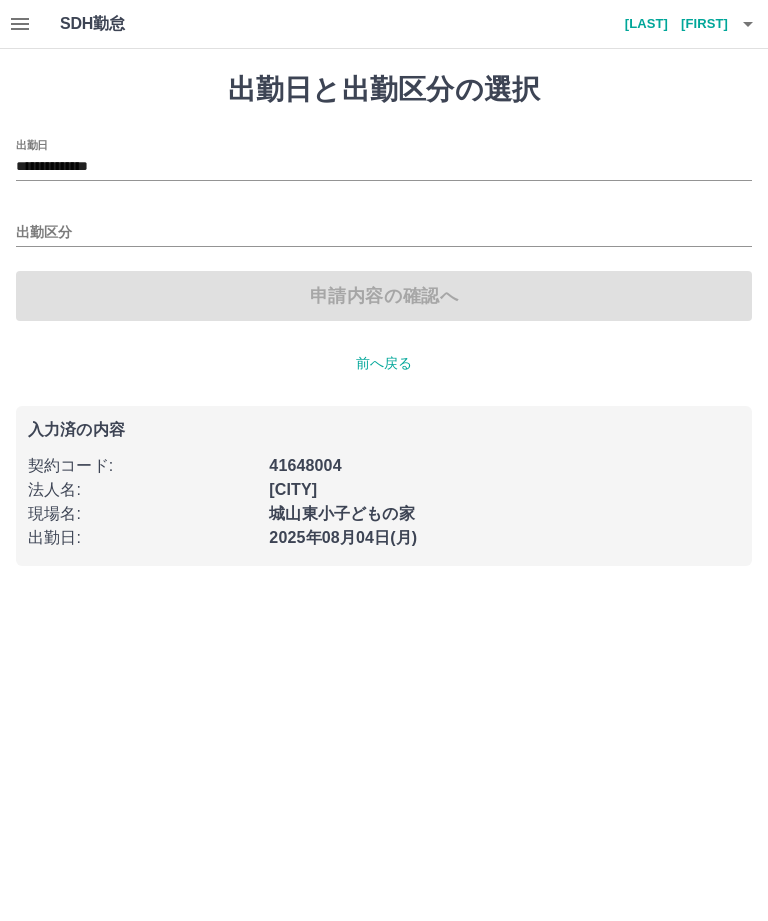 click on "出勤区分" at bounding box center [384, 233] 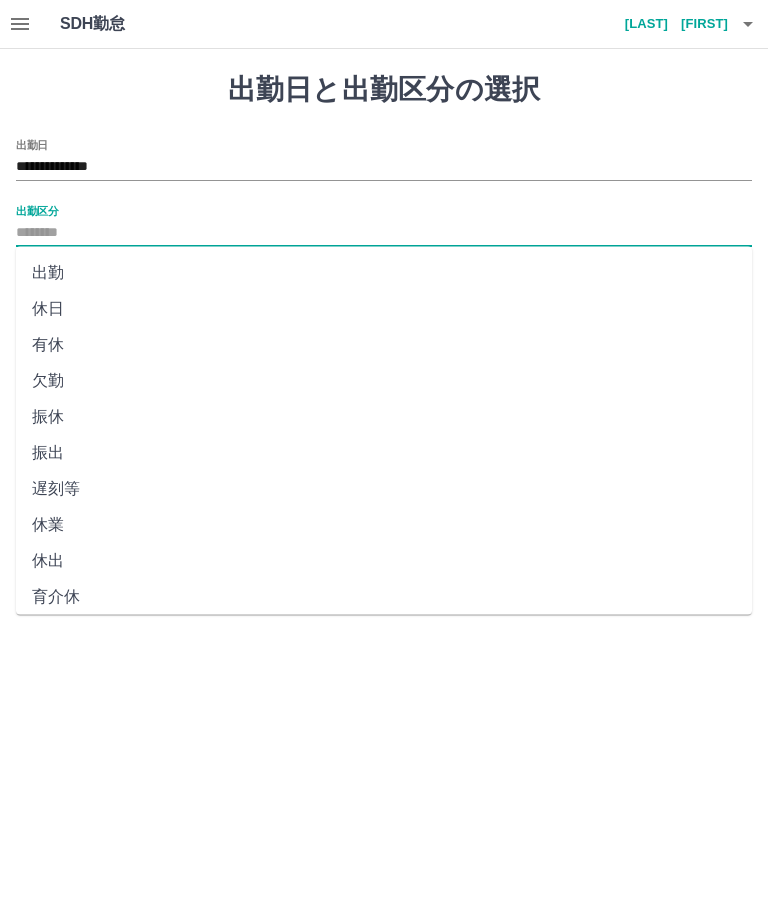 click on "出勤" at bounding box center (384, 273) 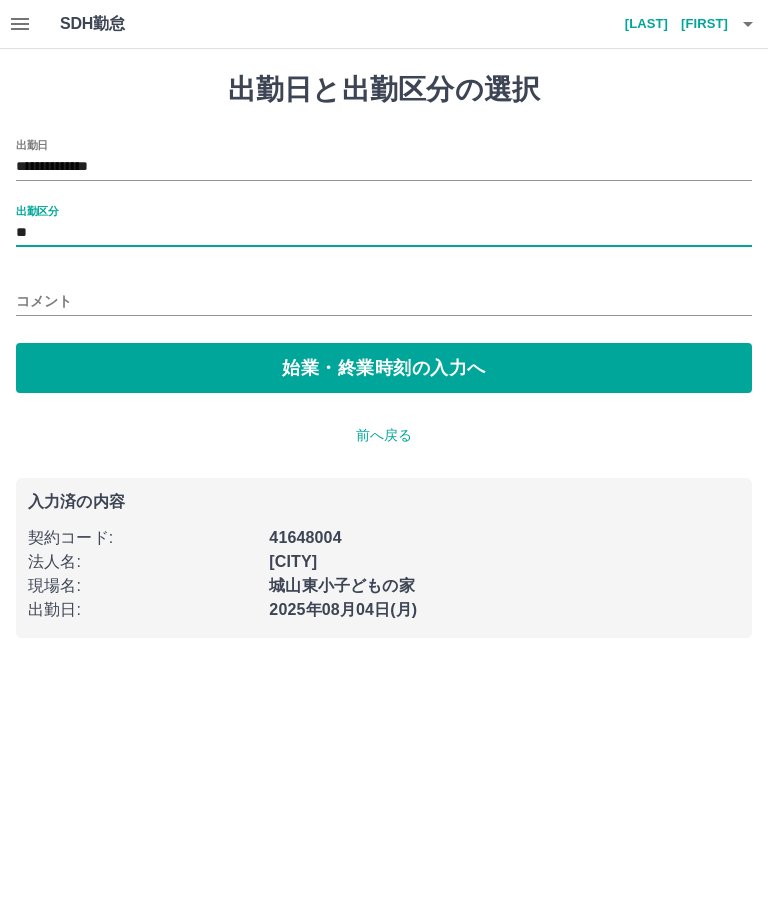 click on "始業・終業時刻の入力へ" at bounding box center (384, 368) 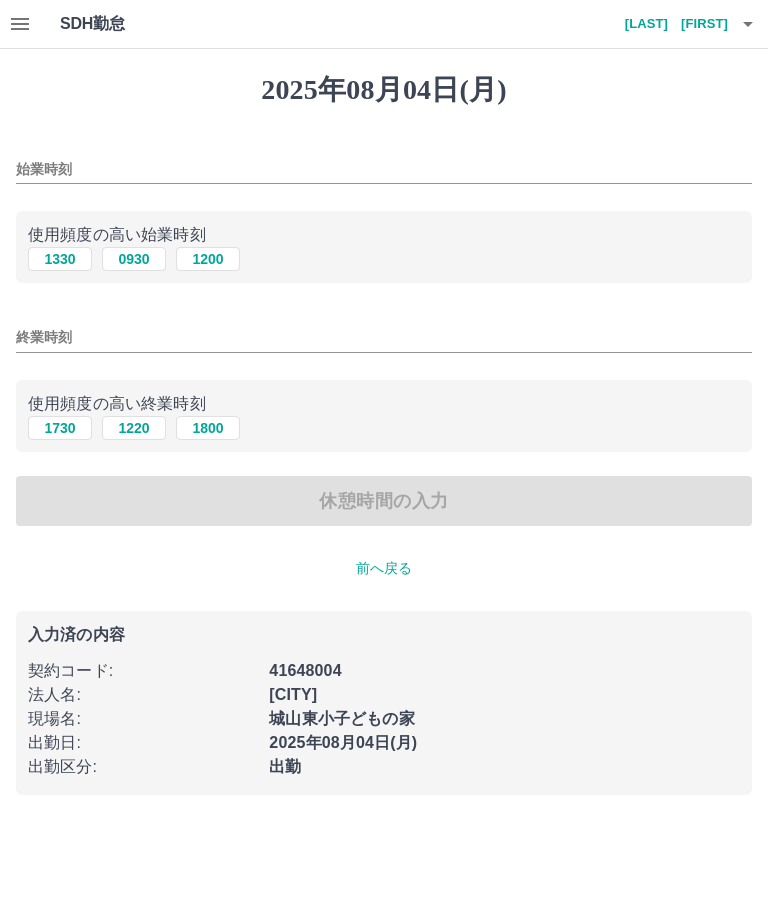click on "始業時刻" at bounding box center (384, 169) 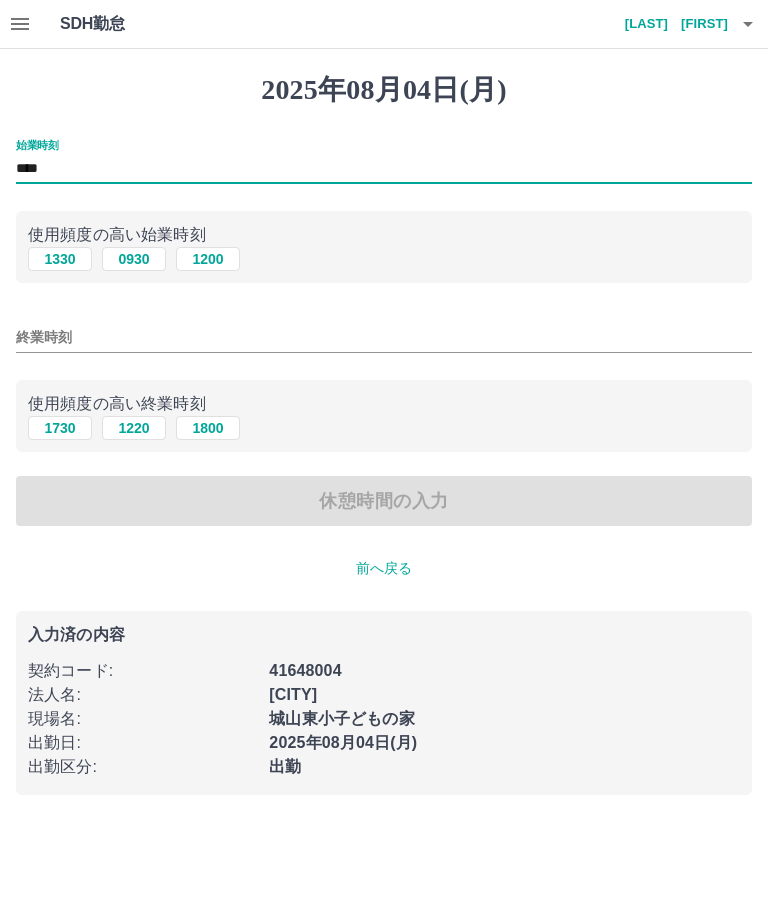 type on "****" 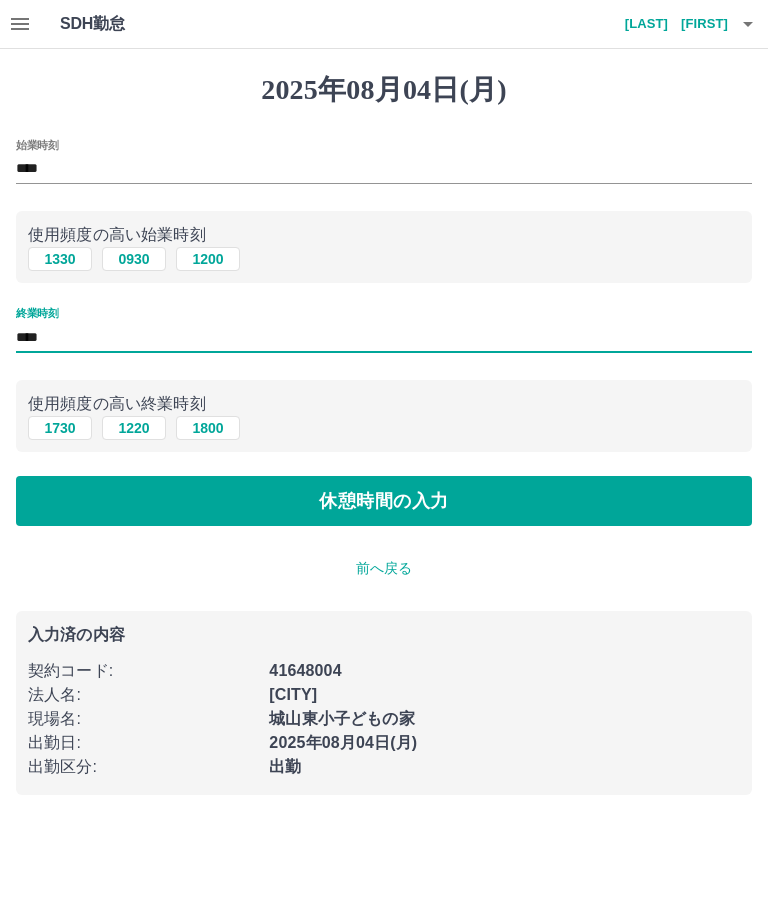 type on "****" 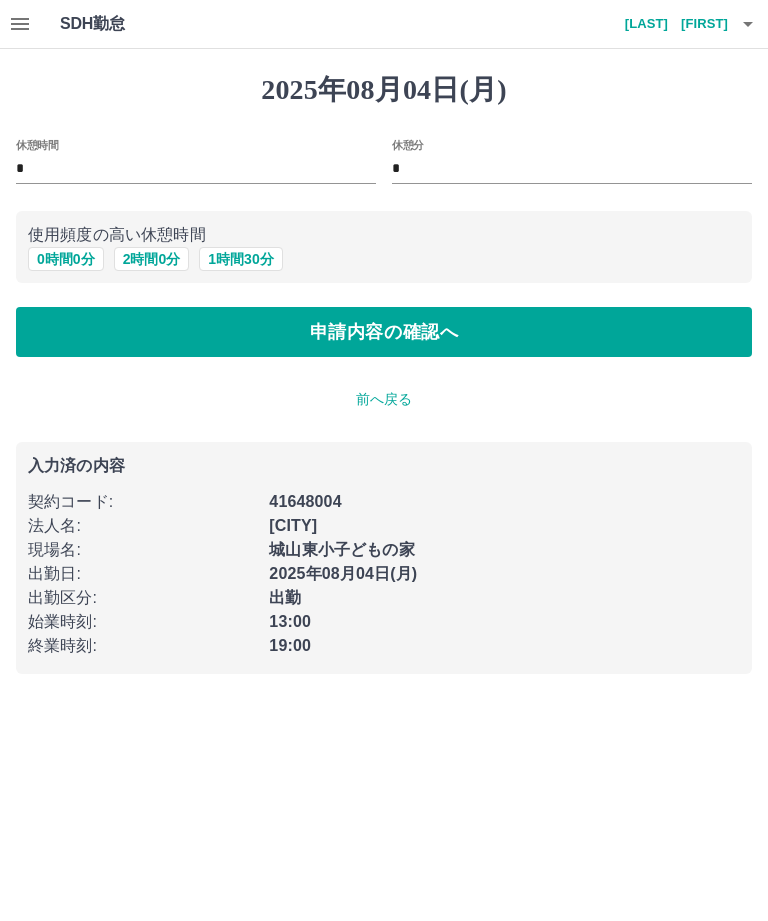 click on "申請内容の確認へ" at bounding box center [384, 332] 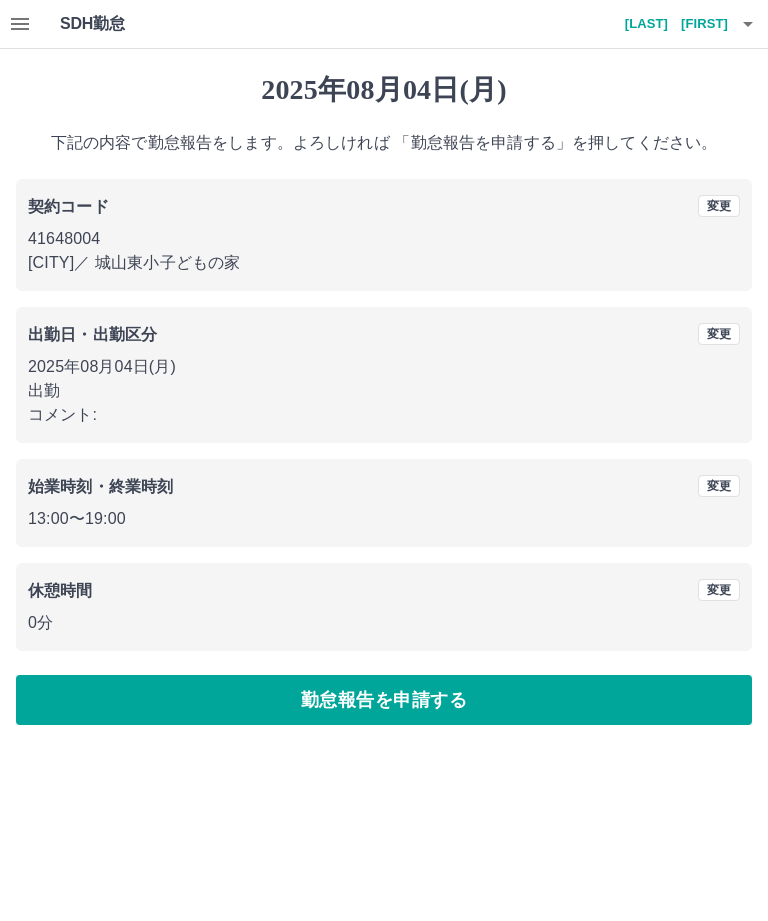 click on "勤怠報告を申請する" at bounding box center [384, 700] 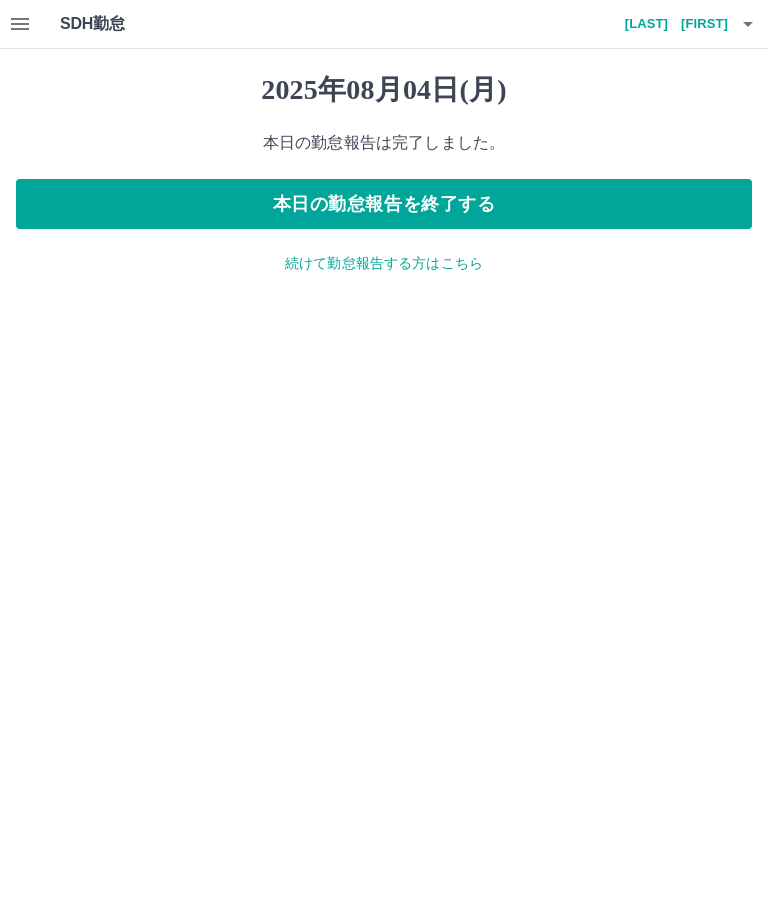 click on "続けて勤怠報告する方はこちら" at bounding box center (384, 263) 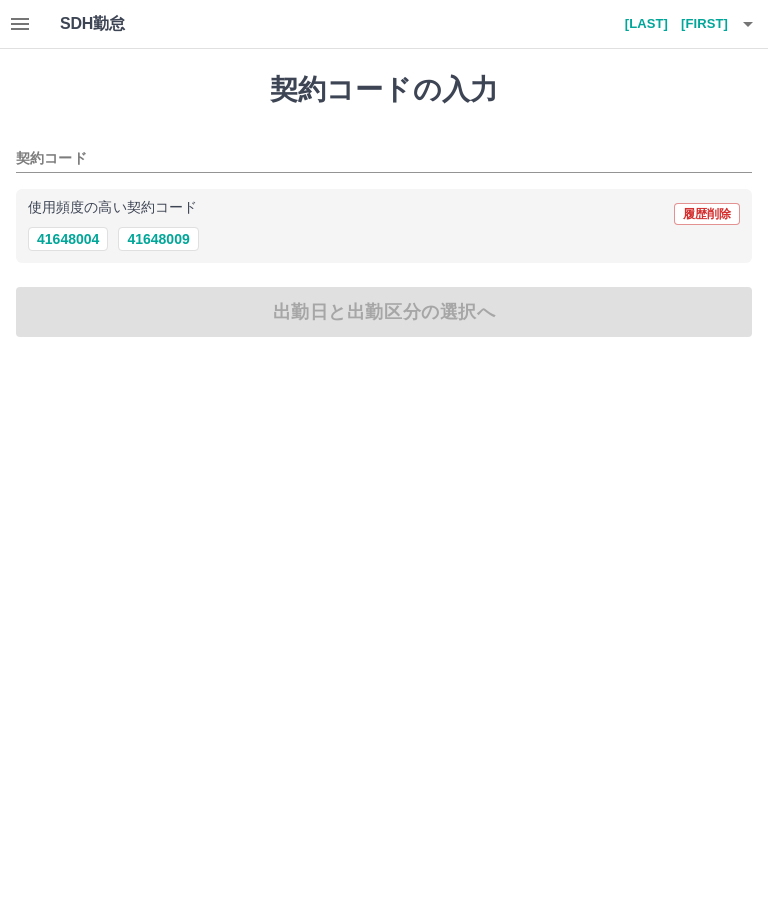 click on "41648004" at bounding box center [68, 239] 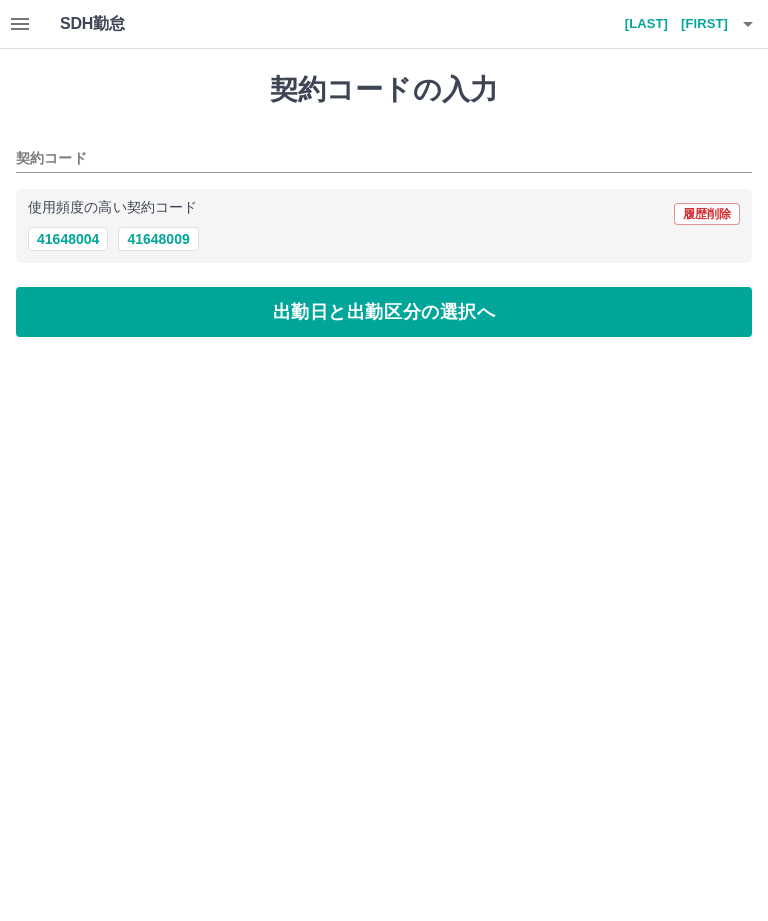 type on "********" 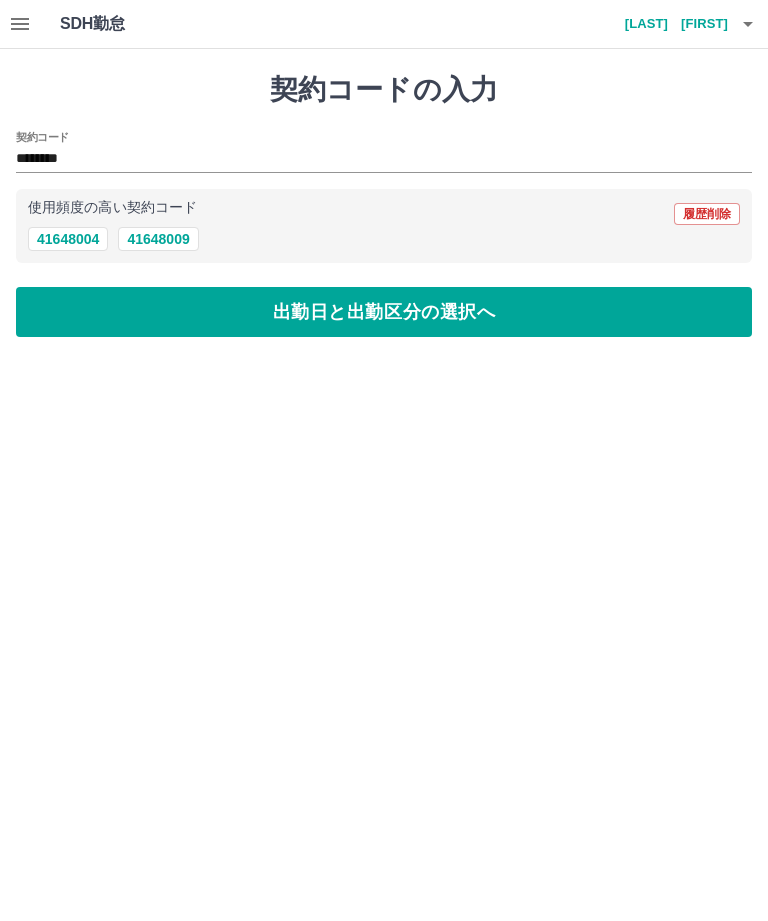 click on "出勤日と出勤区分の選択へ" at bounding box center (384, 312) 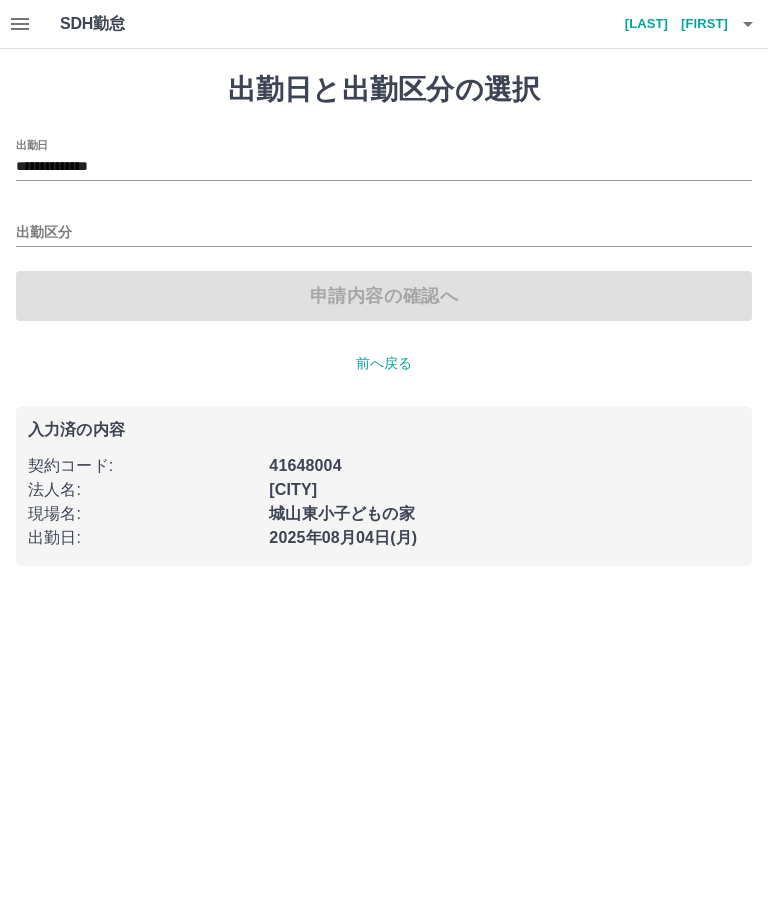 click on "**********" at bounding box center (384, 167) 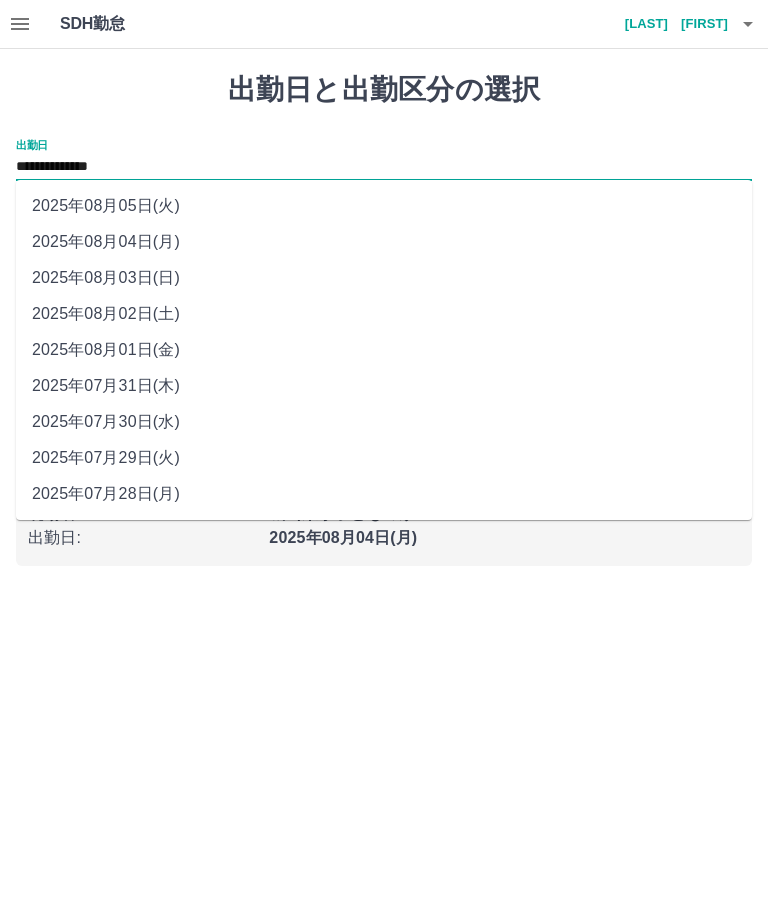 click on "**********" at bounding box center [384, 167] 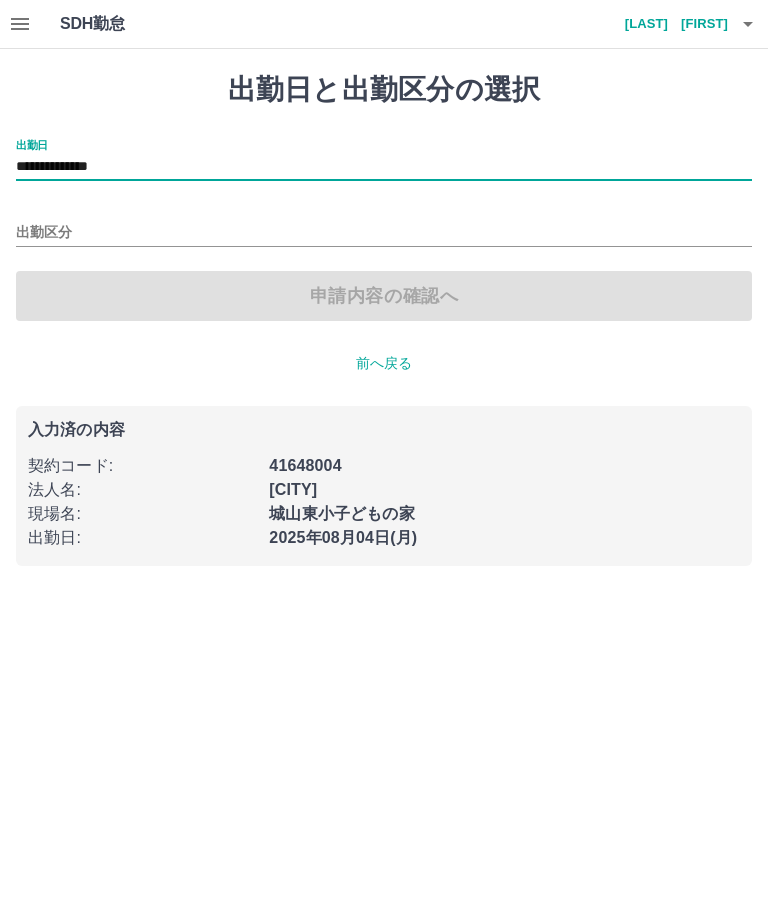 click on "出勤区分" at bounding box center (384, 233) 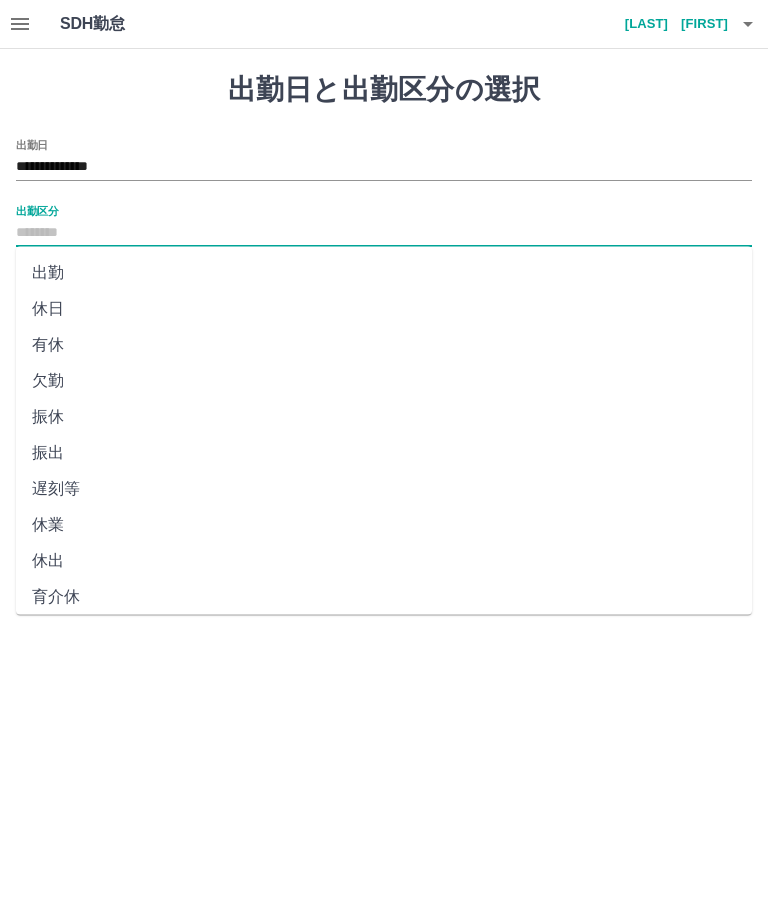click on "休日" at bounding box center [384, 309] 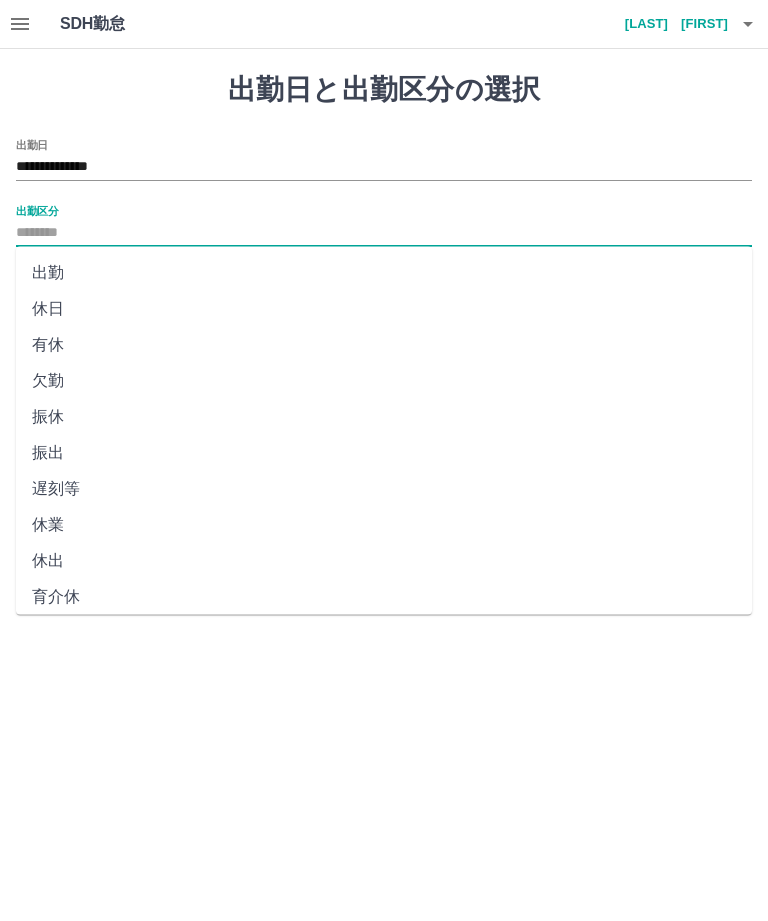 type on "**" 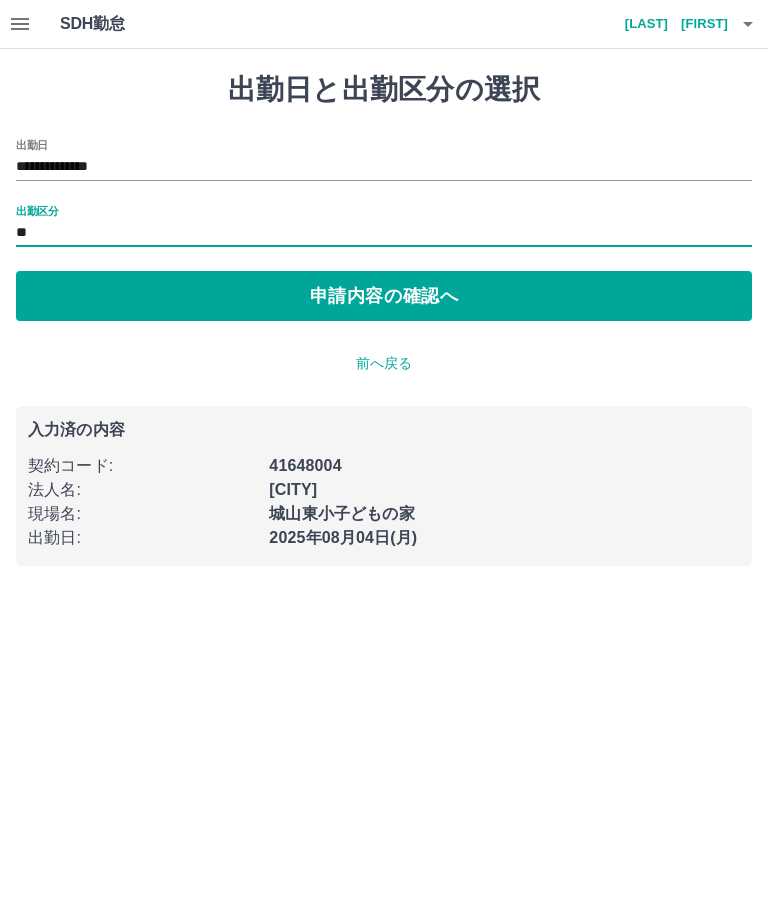 click on "申請内容の確認へ" at bounding box center (384, 296) 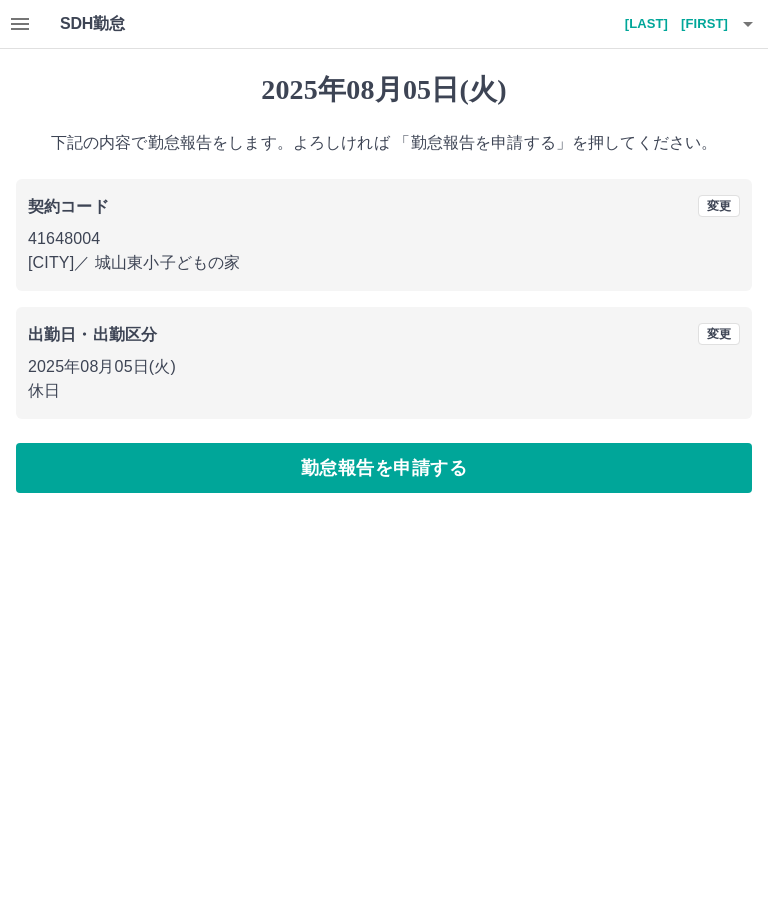 click on "勤怠報告を申請する" at bounding box center [384, 468] 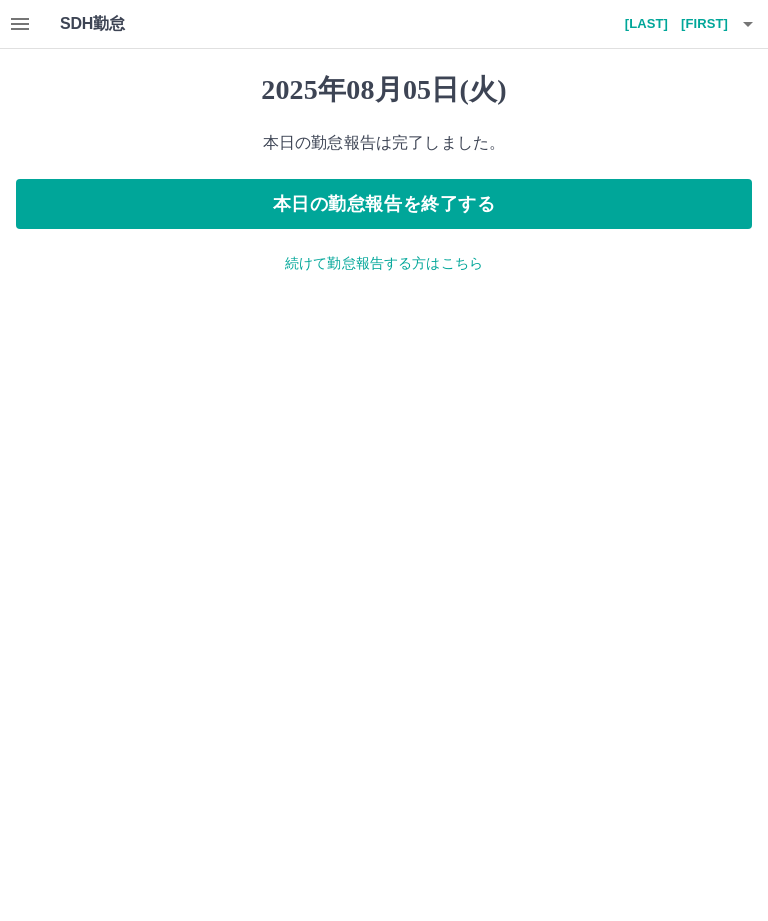 click on "本日の勤怠報告を終了する" at bounding box center [384, 204] 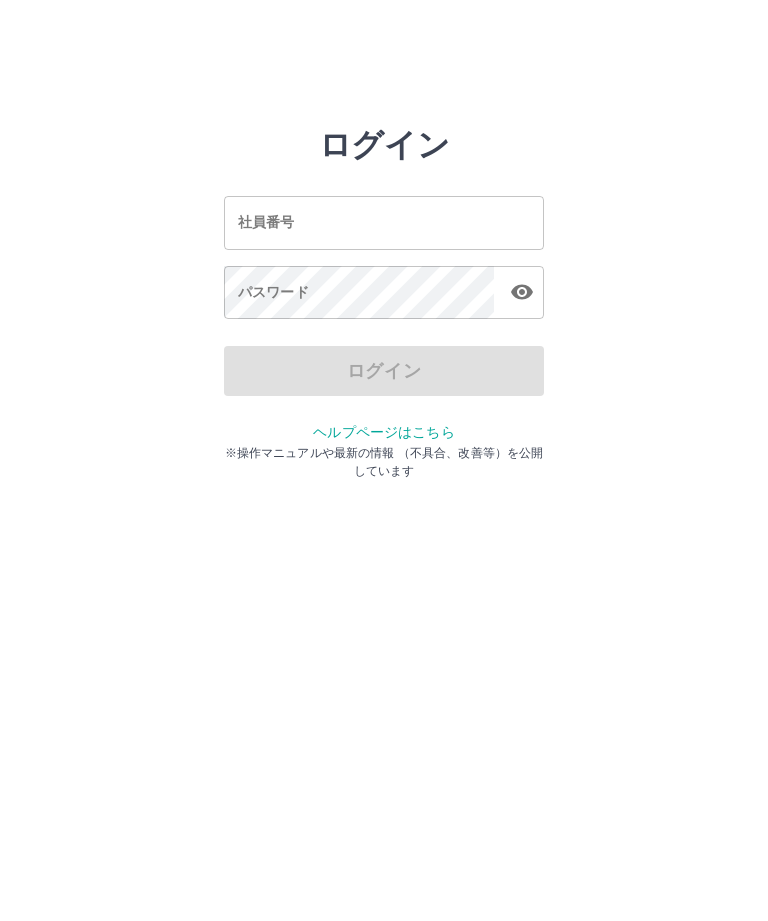 scroll, scrollTop: 0, scrollLeft: 0, axis: both 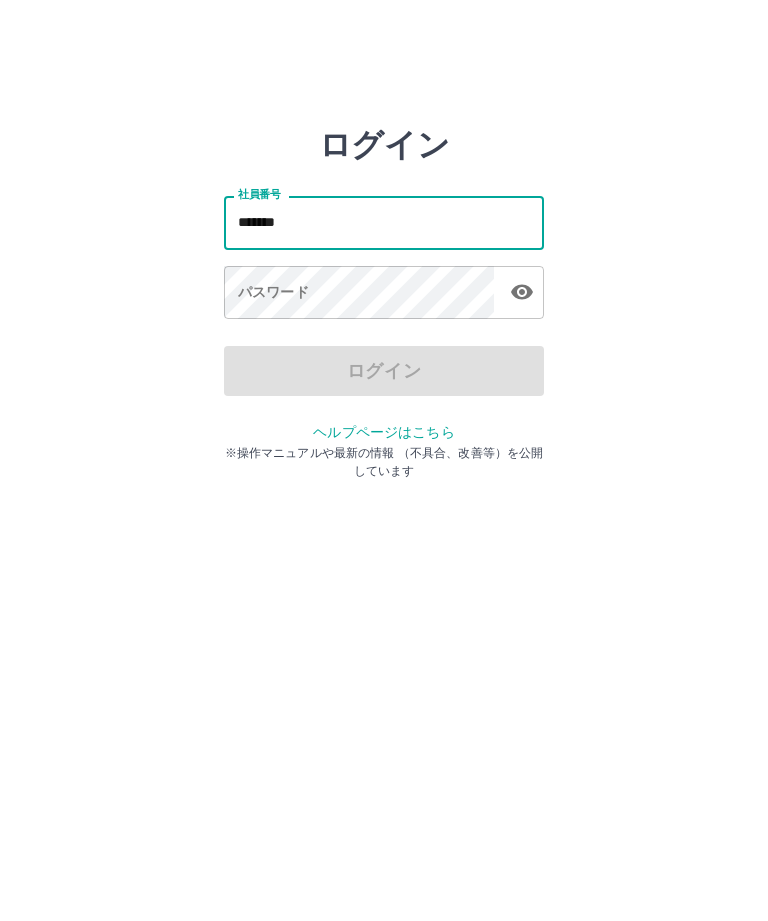 type on "*******" 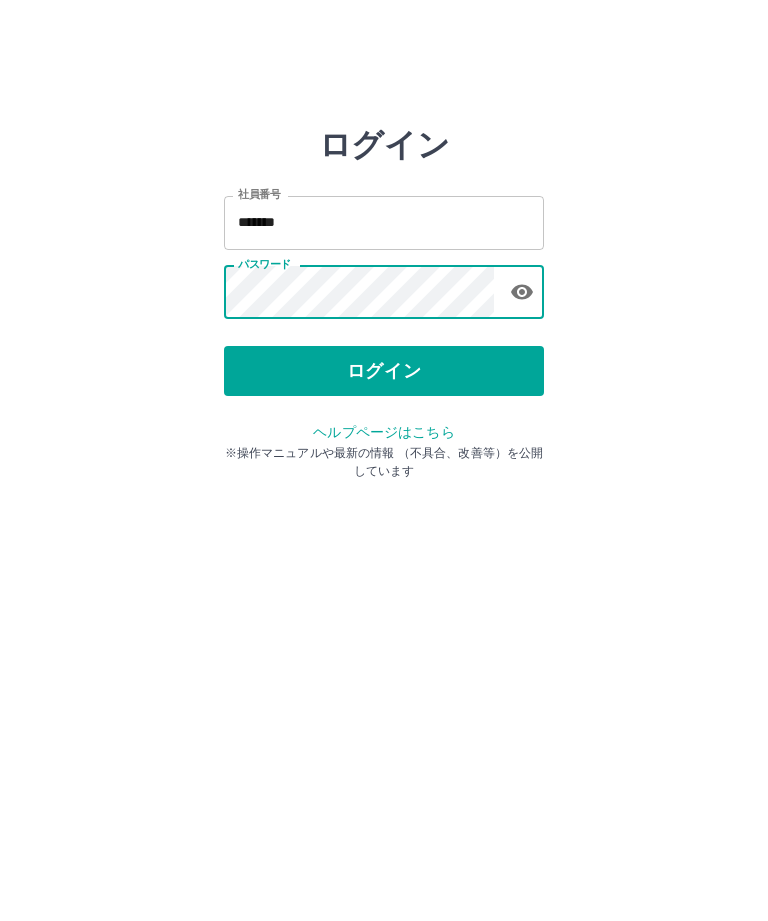 click on "ログイン" at bounding box center (384, 371) 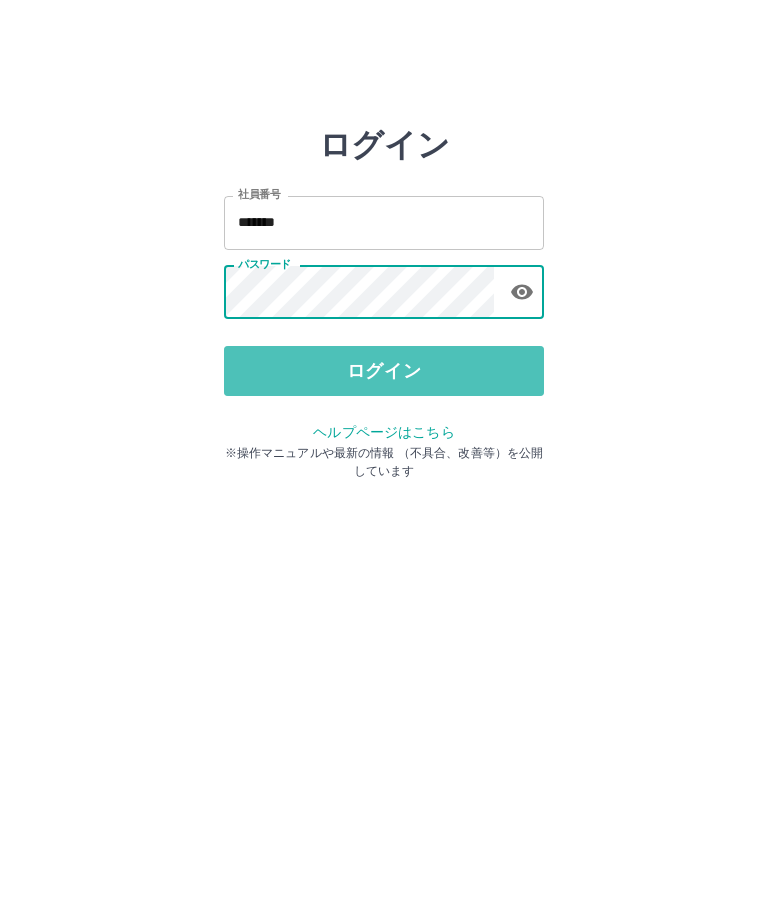 click on "ログイン" at bounding box center (384, 371) 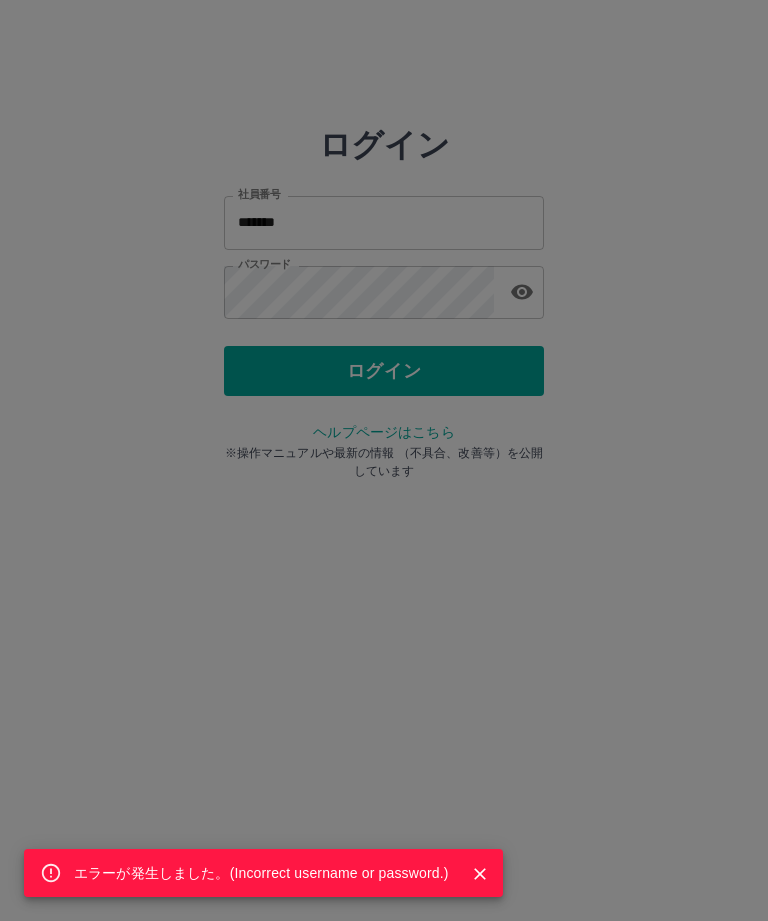 click on "エラーが発生しました。( Incorrect username or password. )" at bounding box center [384, 460] 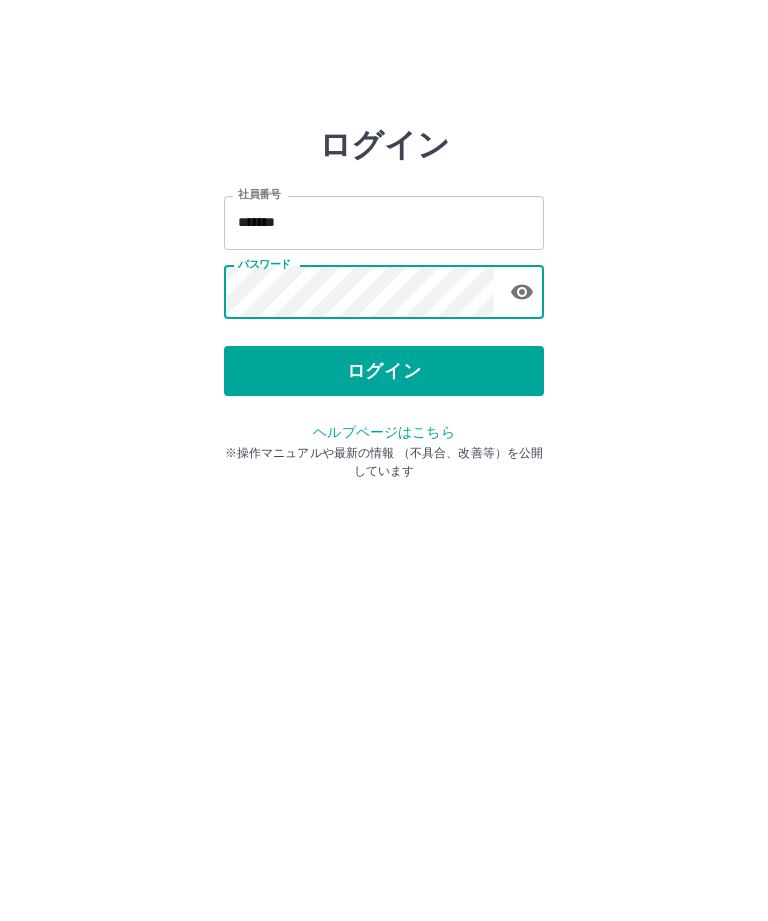 click on "ログイン" at bounding box center [384, 371] 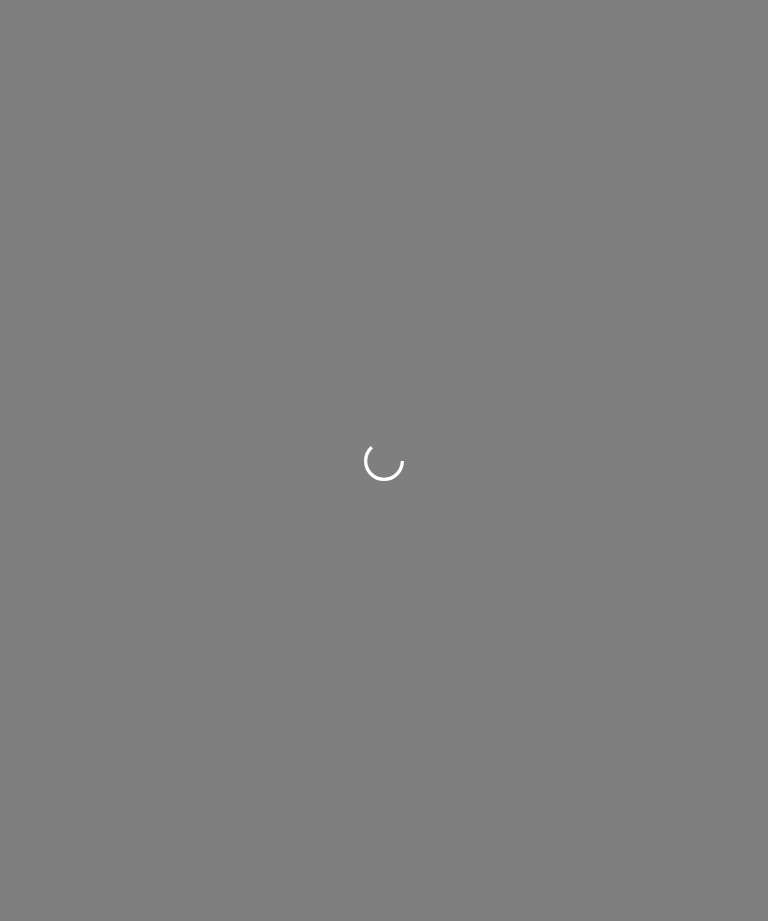scroll, scrollTop: 0, scrollLeft: 0, axis: both 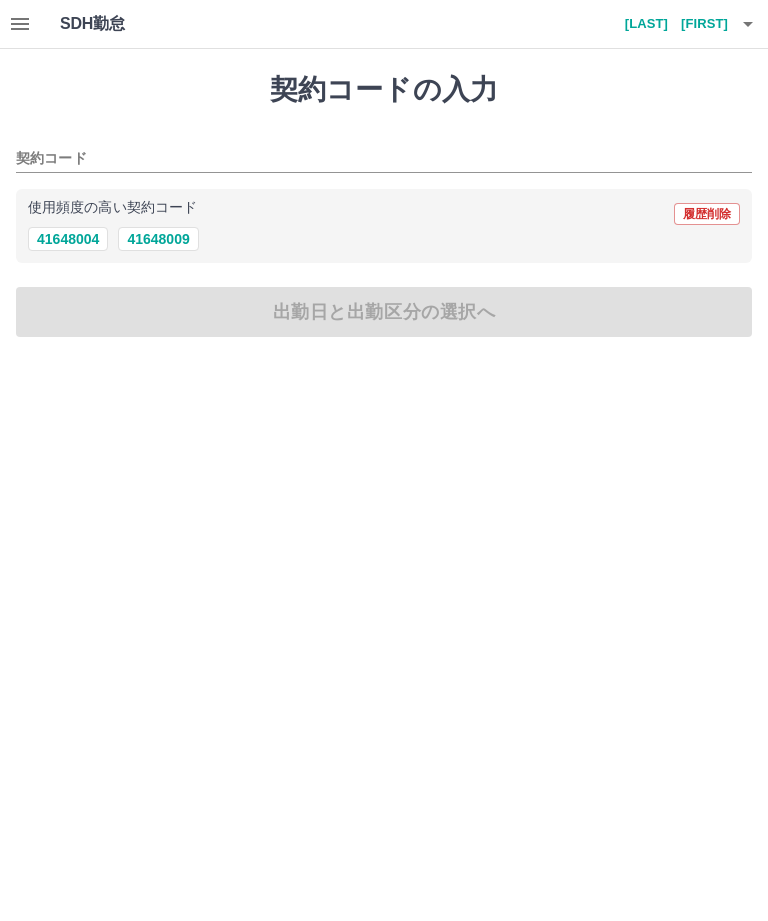 click on "41648004" at bounding box center [68, 239] 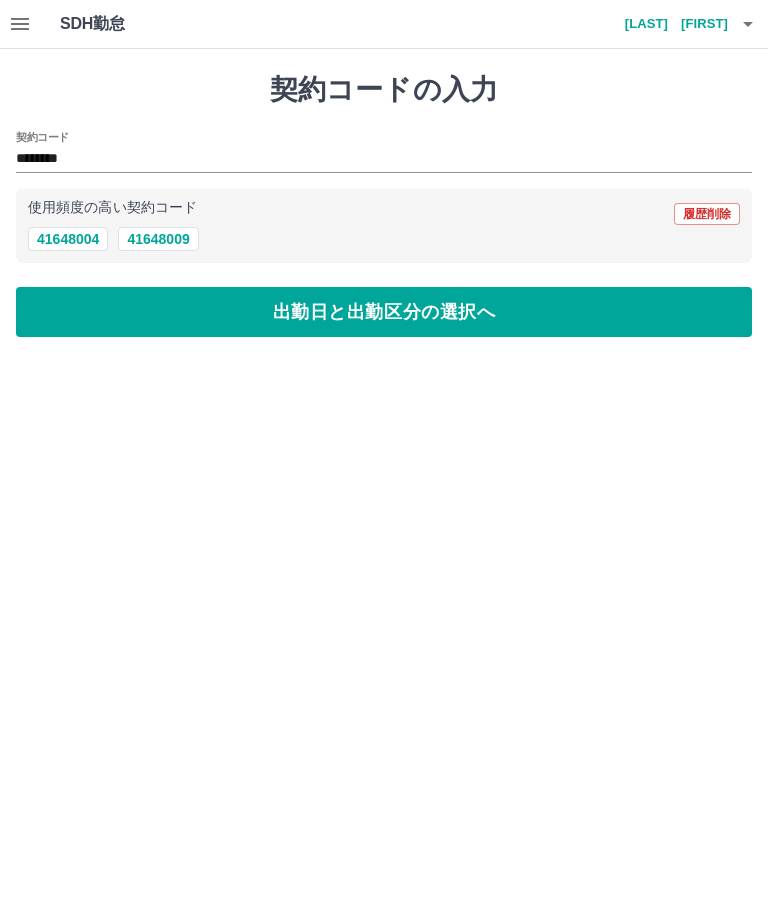 click on "出勤日と出勤区分の選択へ" at bounding box center [384, 312] 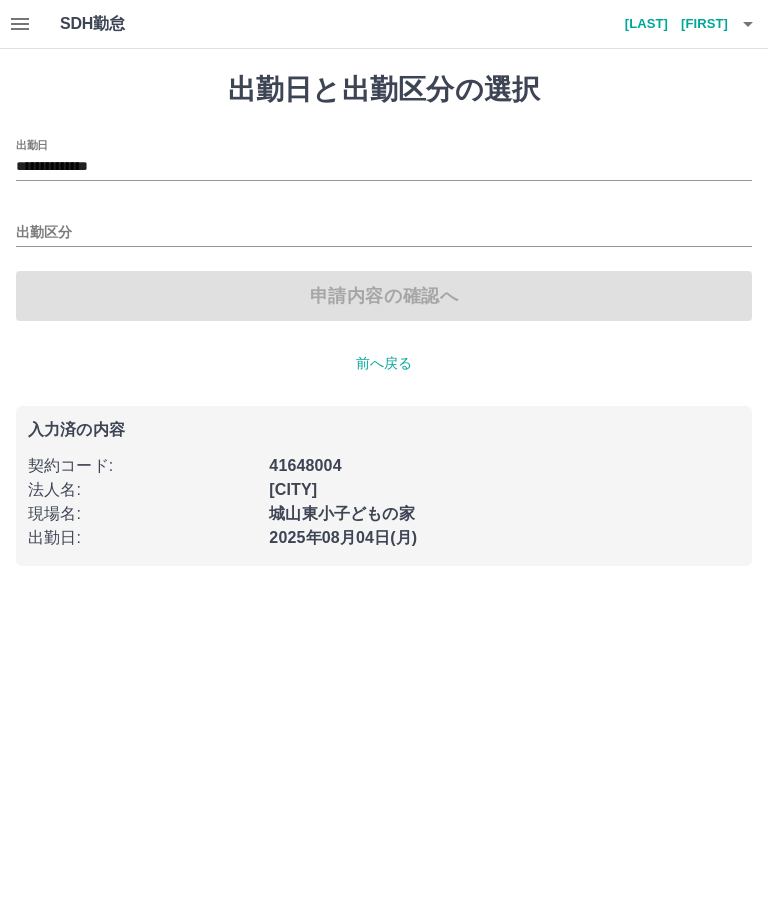 click on "**********" at bounding box center [384, 167] 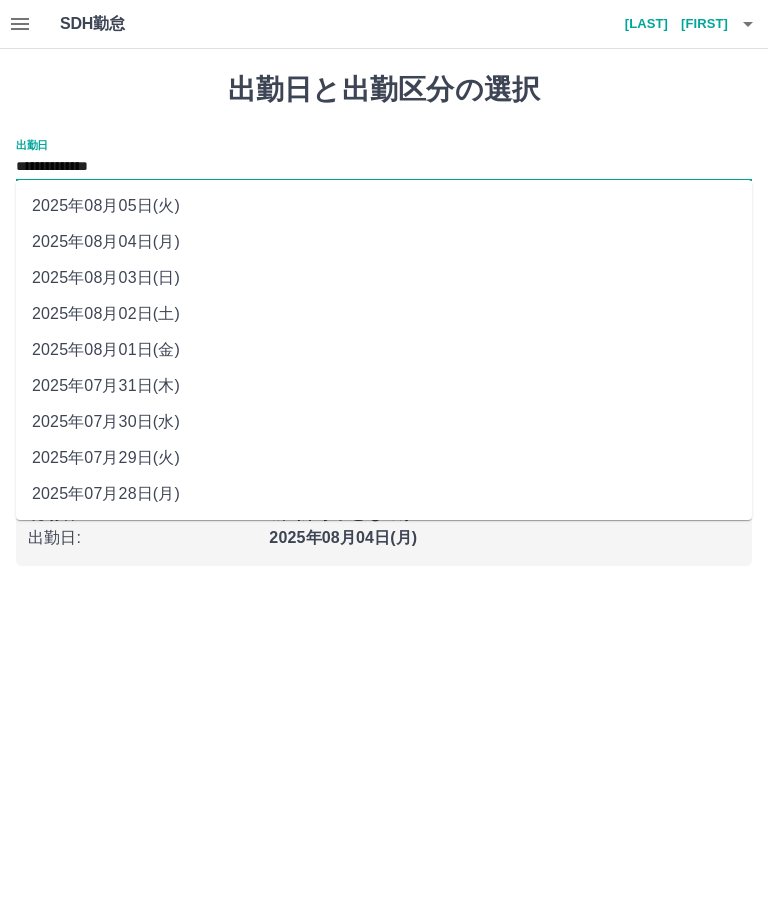 click on "2025年08月03日(日)" at bounding box center (384, 278) 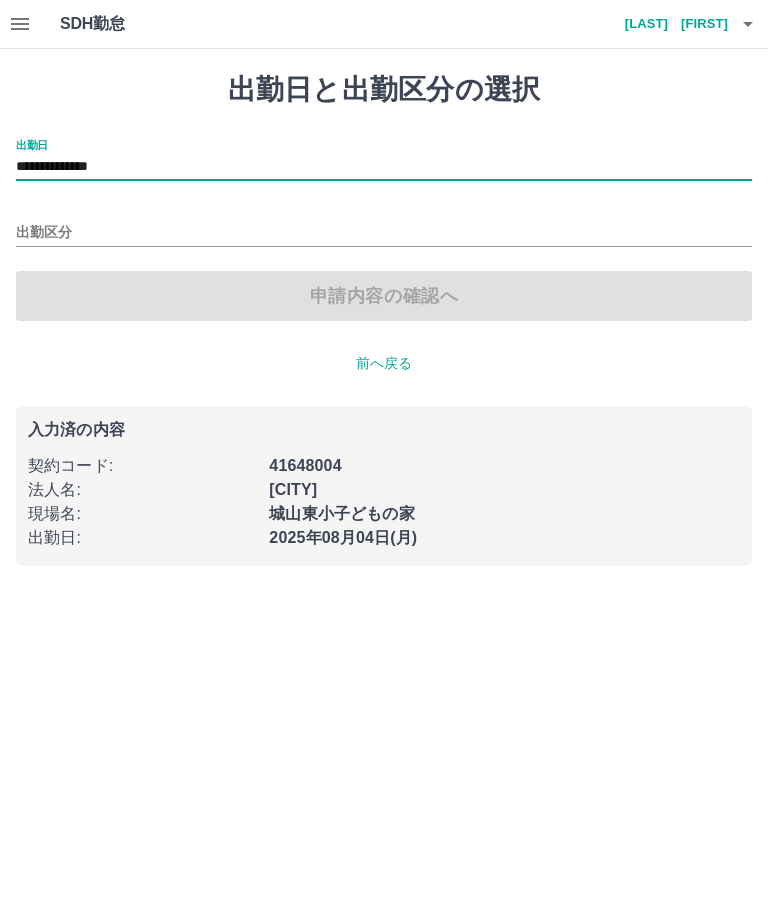 click on "出勤区分" at bounding box center (384, 233) 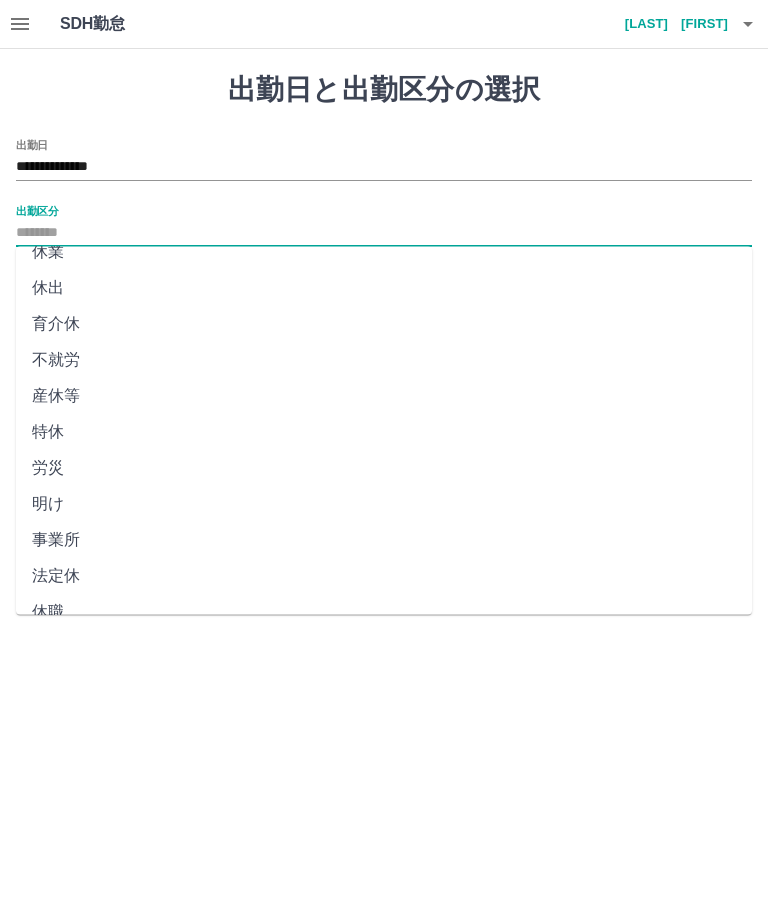 scroll, scrollTop: 270, scrollLeft: 0, axis: vertical 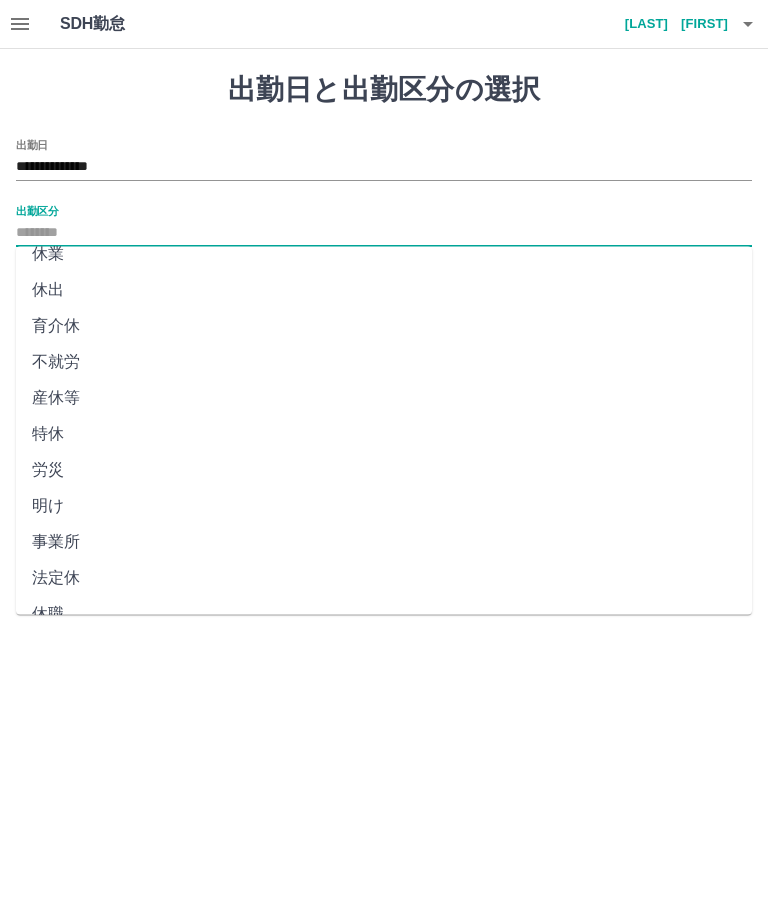 click on "法定休" at bounding box center (384, 579) 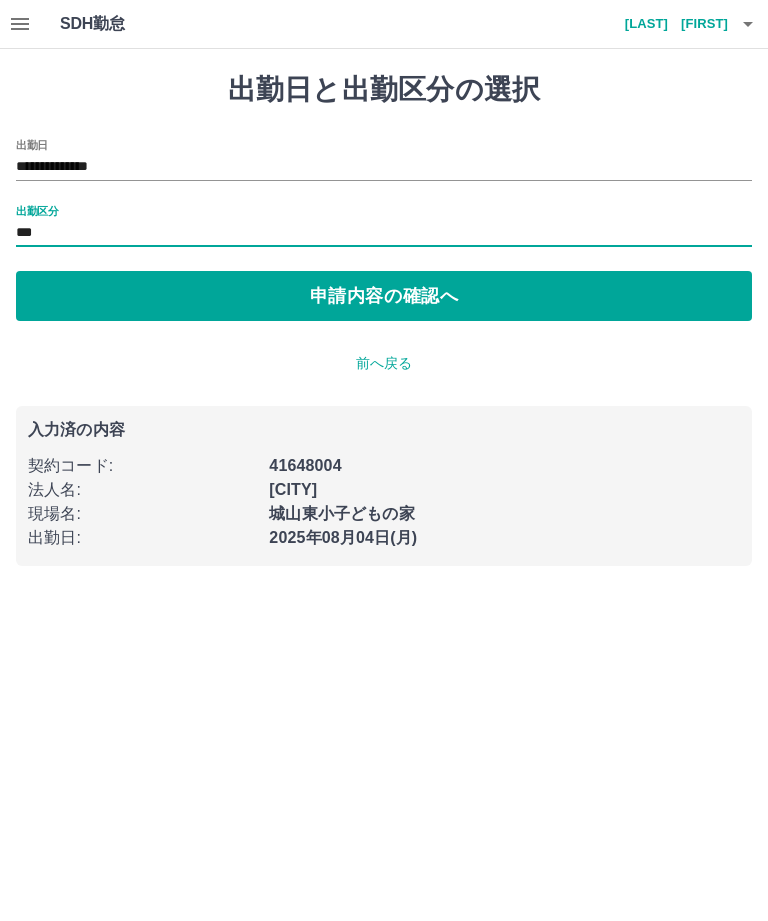 click on "申請内容の確認へ" at bounding box center [384, 296] 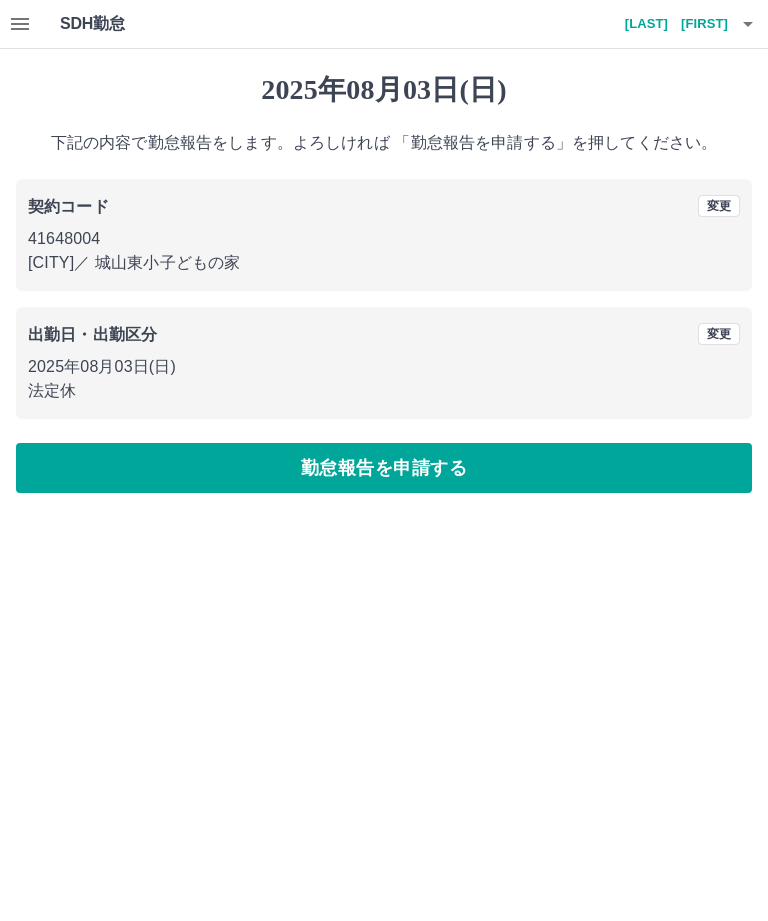 click on "勤怠報告を申請する" at bounding box center (384, 468) 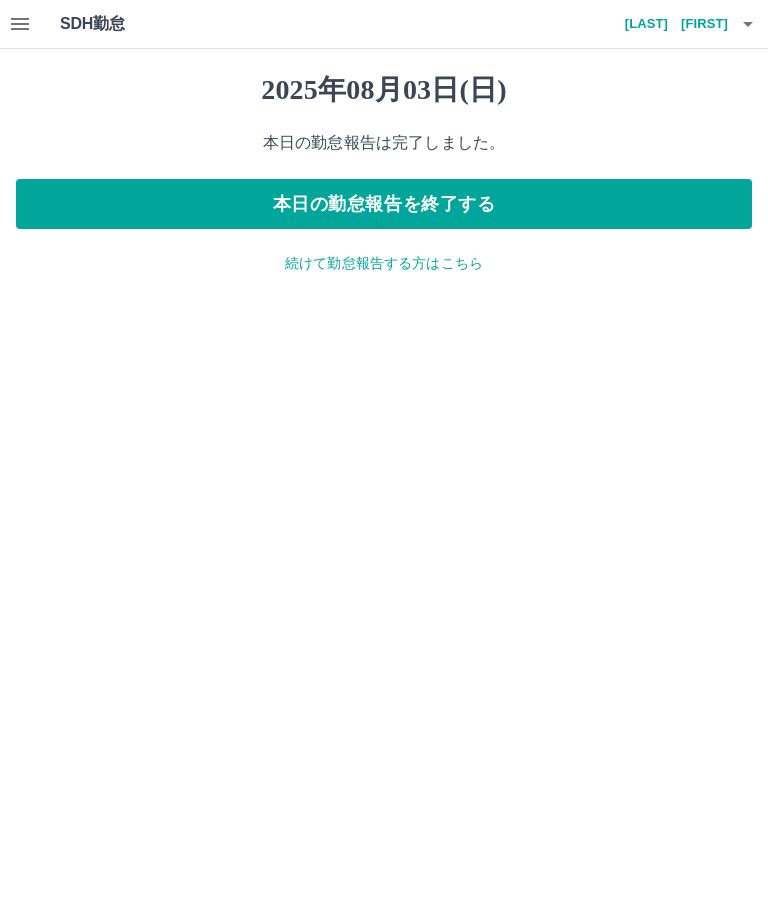 click on "続けて勤怠報告する方はこちら" at bounding box center (384, 263) 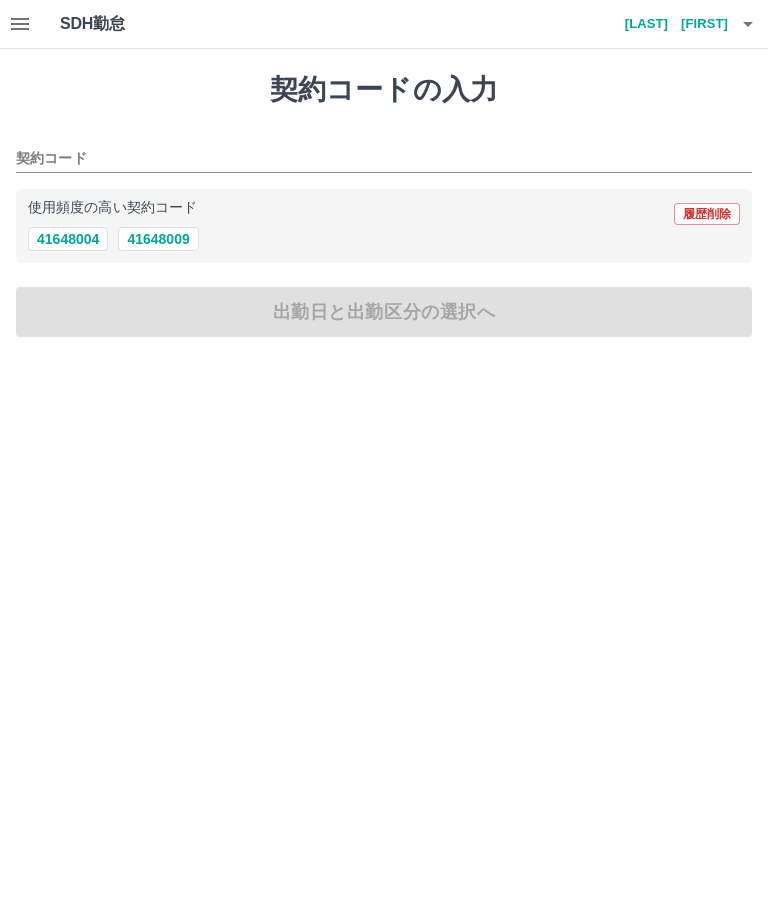 click on "41648004" at bounding box center [68, 239] 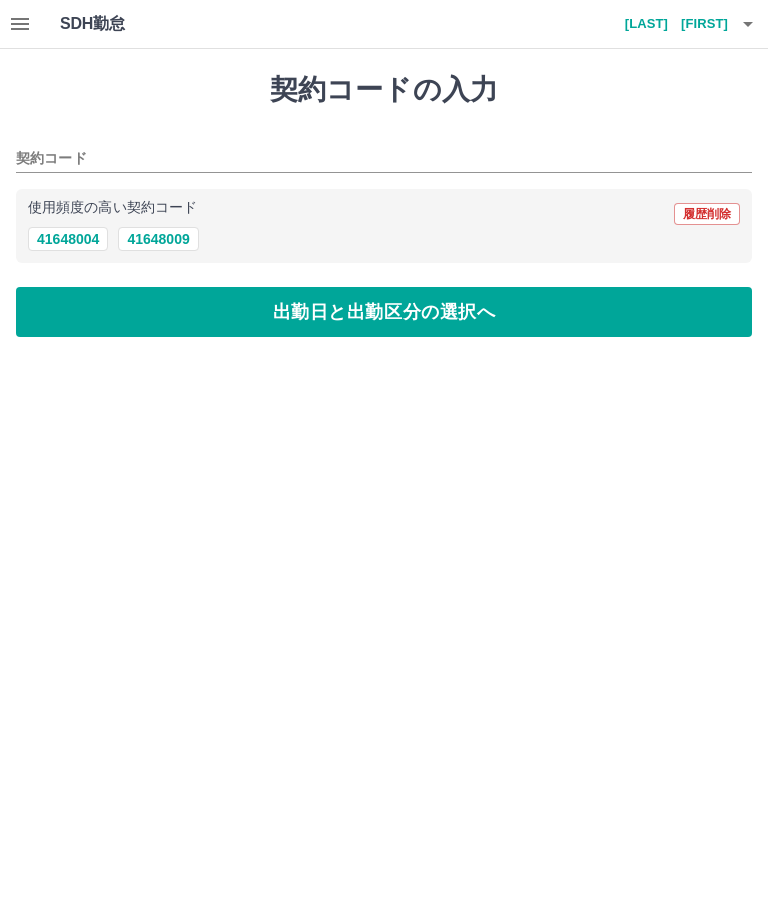 type on "********" 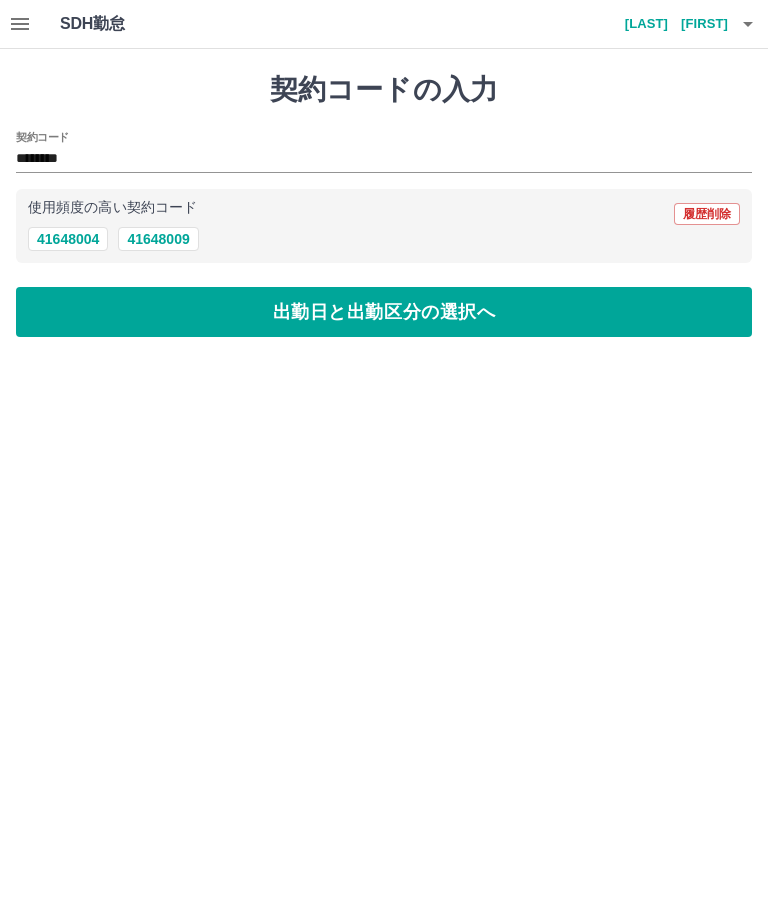 click on "出勤日と出勤区分の選択へ" at bounding box center (384, 312) 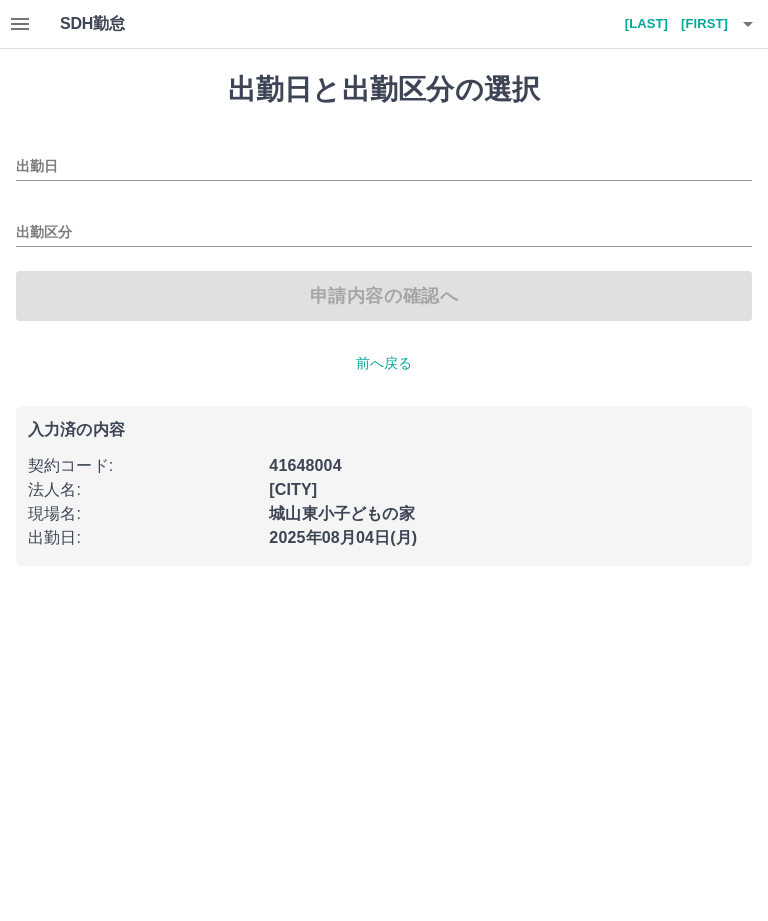 type on "**********" 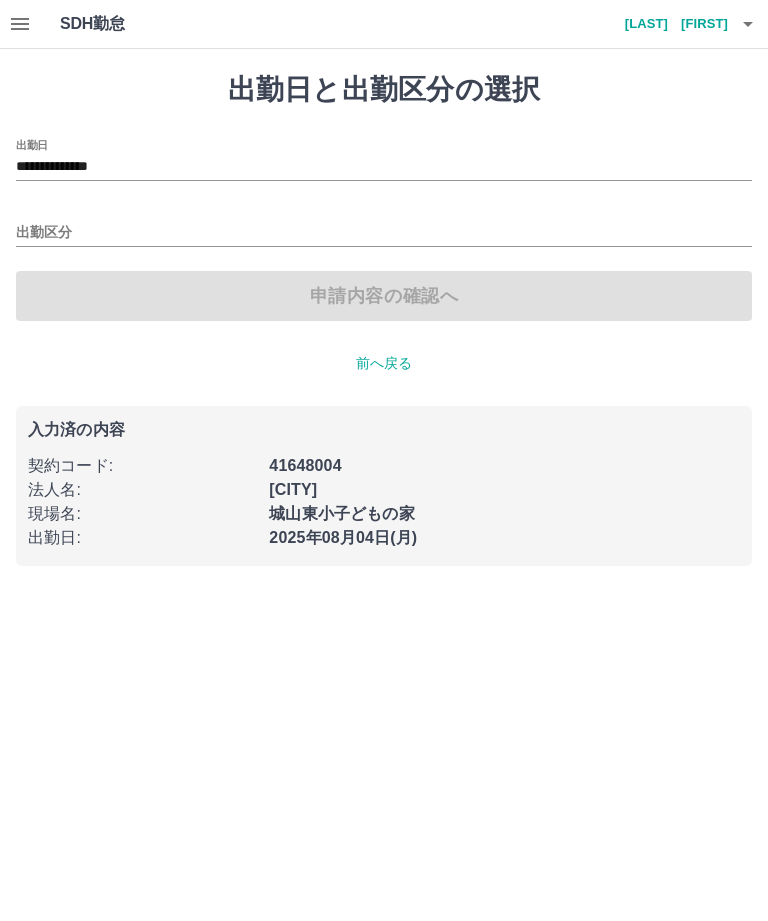 click on "出勤区分" at bounding box center (384, 233) 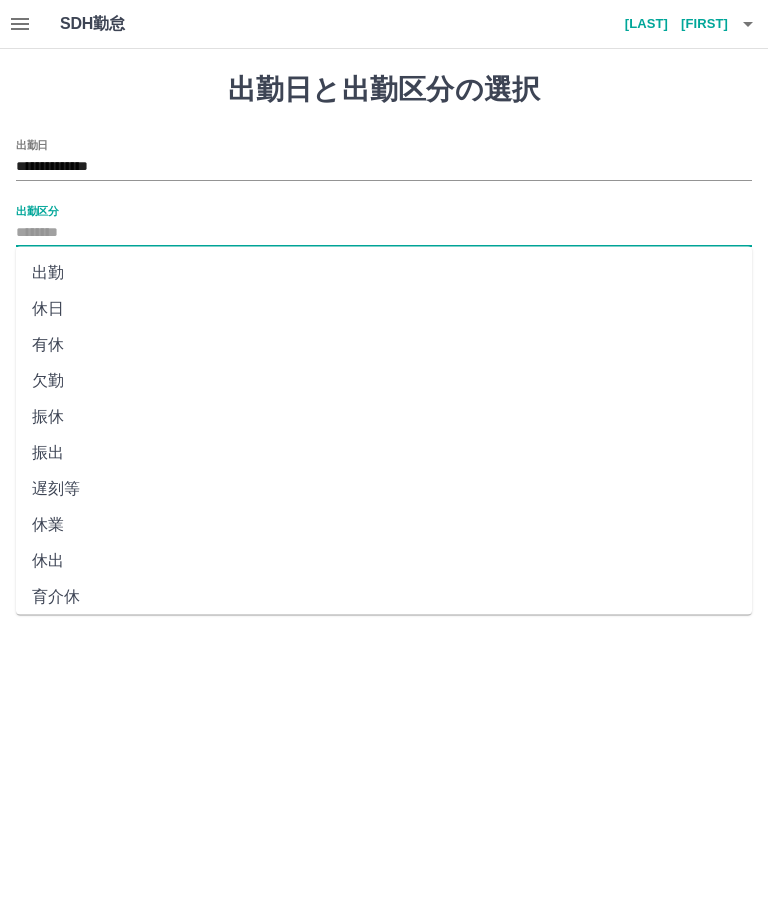 click on "出勤" at bounding box center [384, 273] 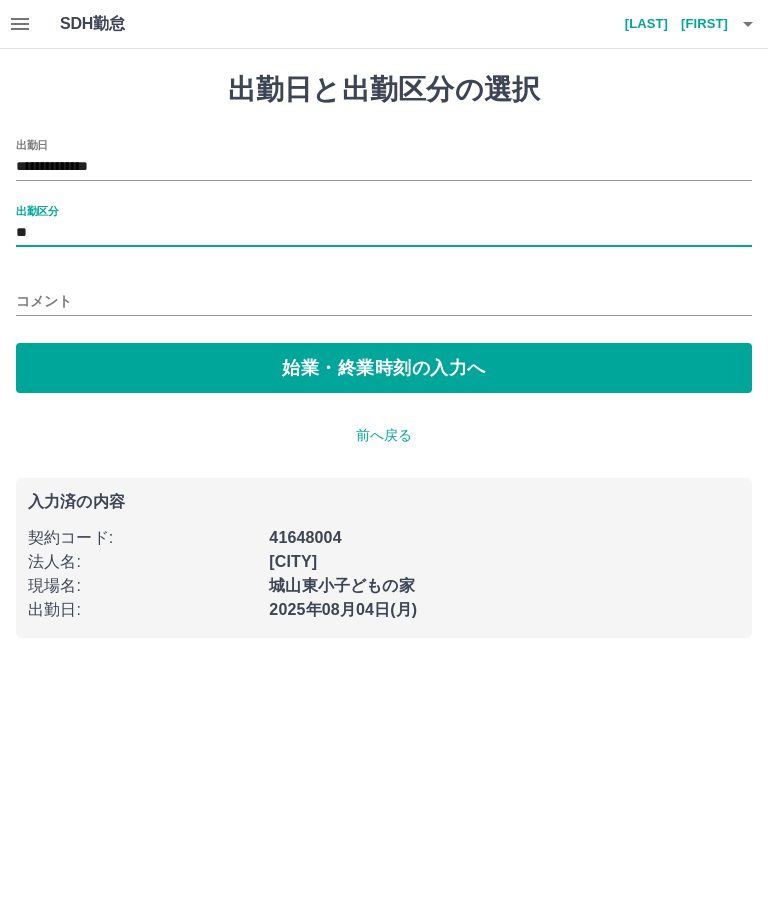 click on "始業・終業時刻の入力へ" at bounding box center [384, 368] 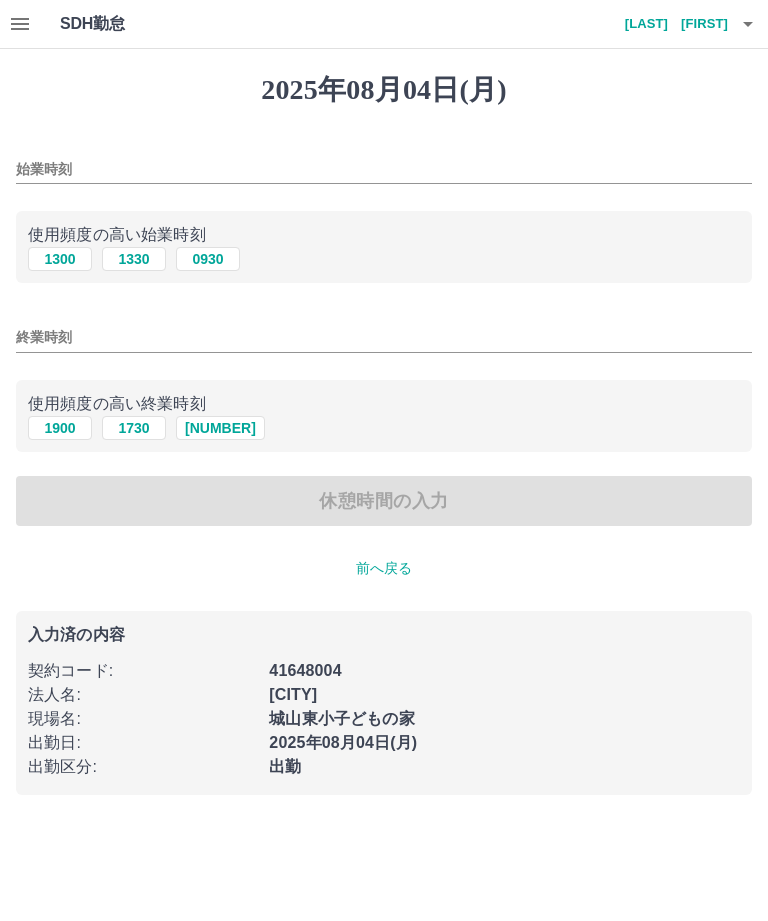 click on "始業時刻" at bounding box center [384, 169] 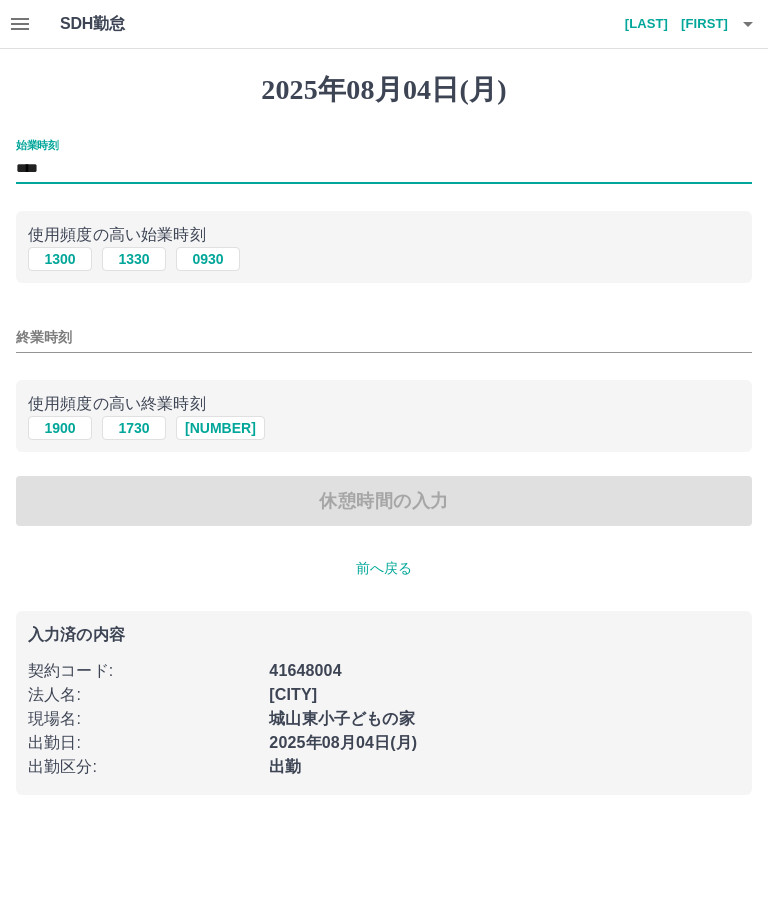type on "****" 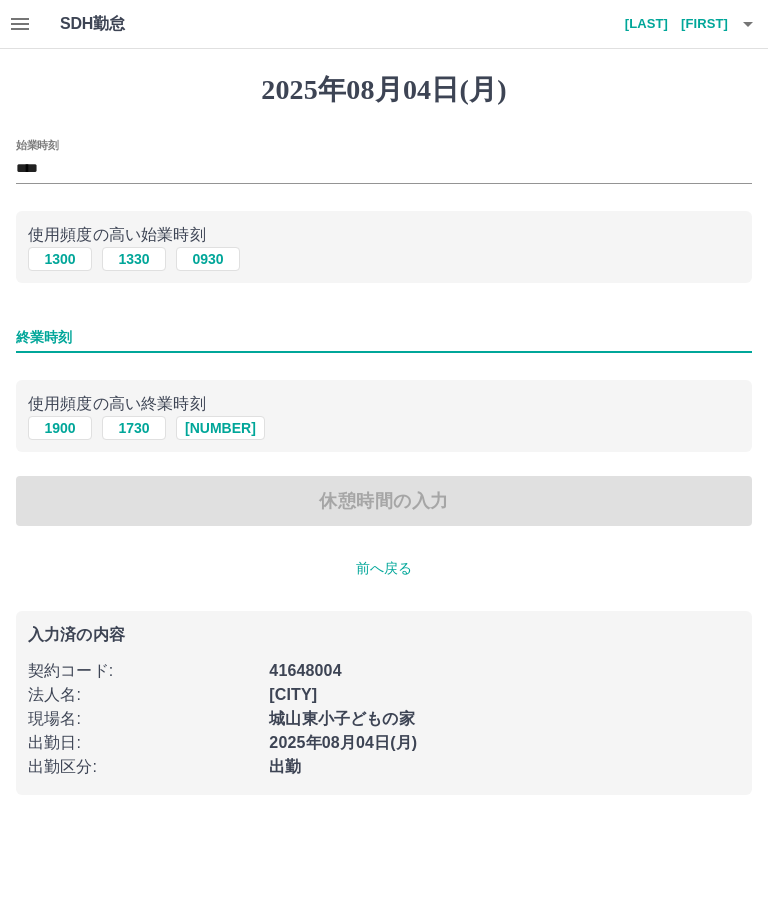 click on "1900" at bounding box center [60, 428] 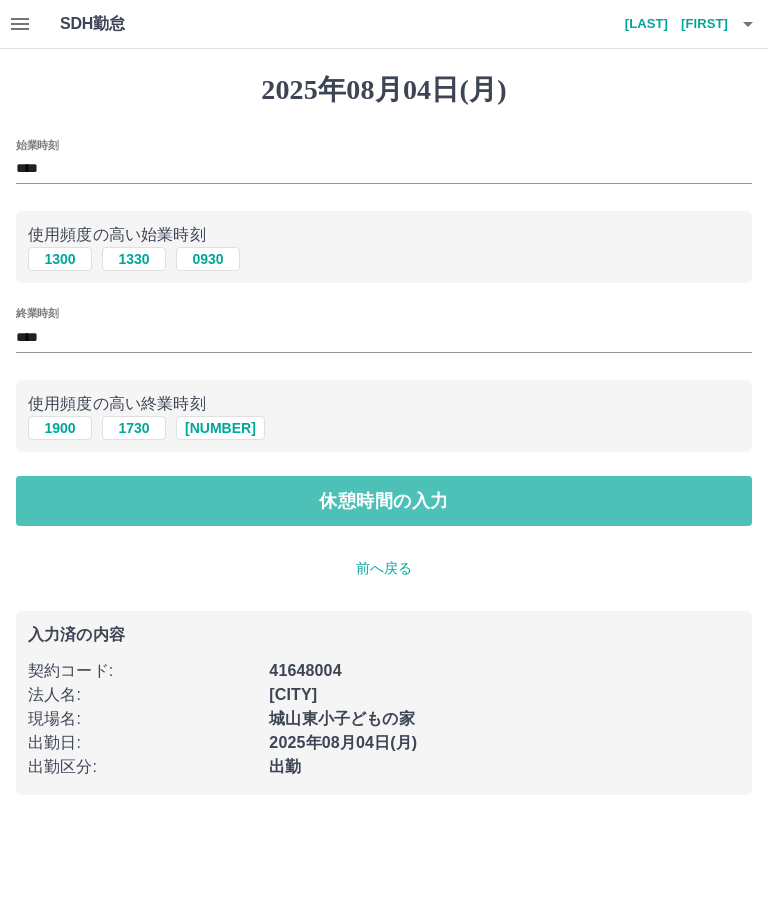 click on "休憩時間の入力" at bounding box center (384, 501) 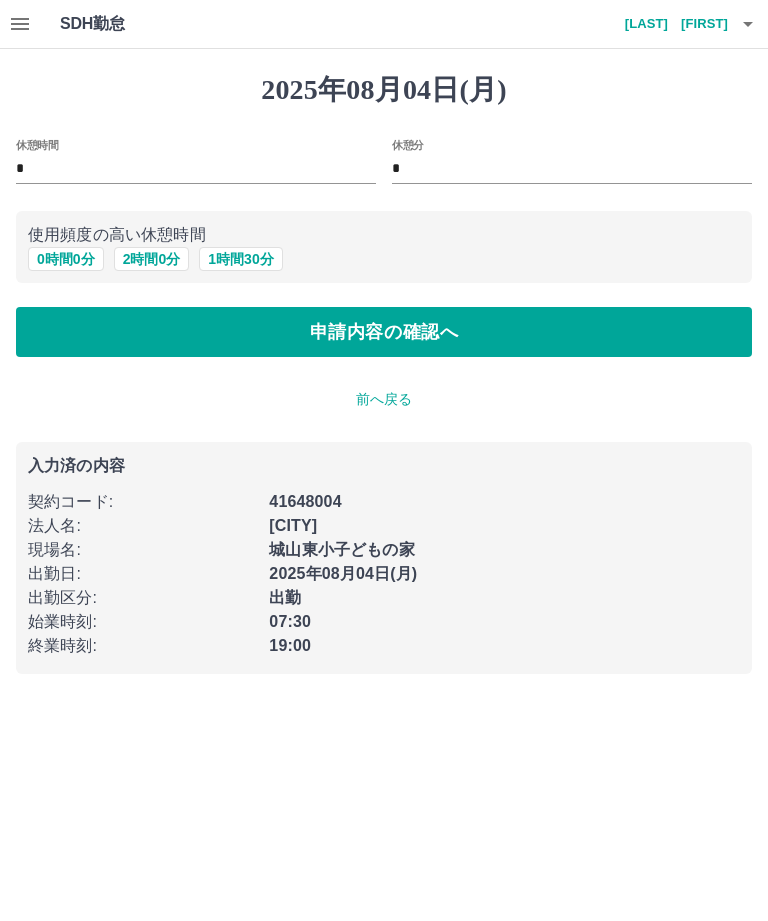 click on "2 時間 0 分" at bounding box center [152, 259] 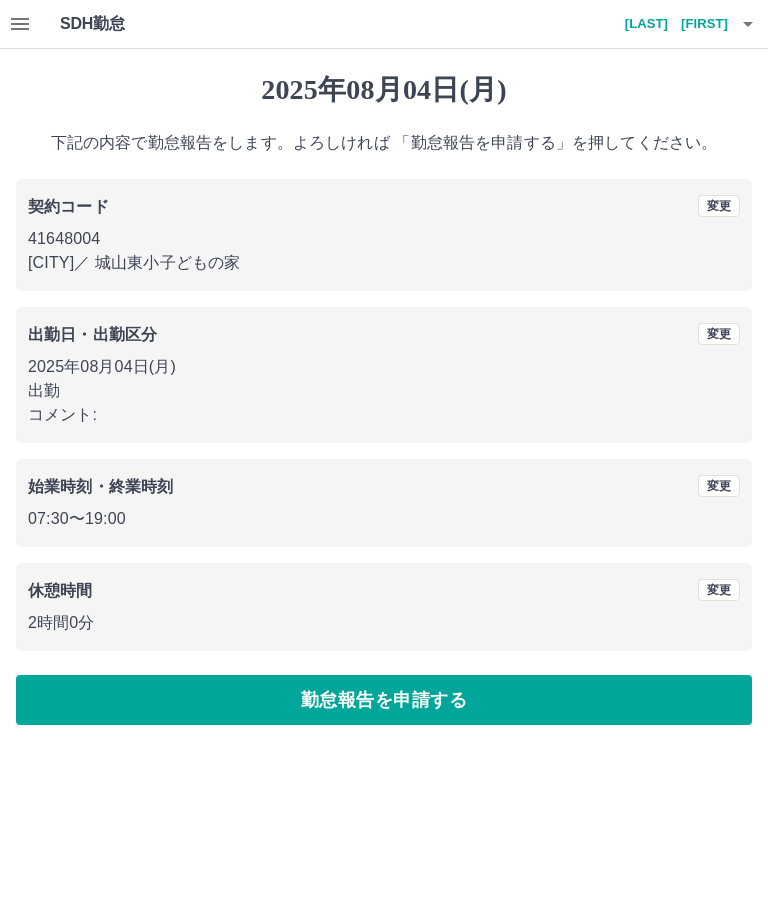 click on "勤怠報告を申請する" at bounding box center (384, 700) 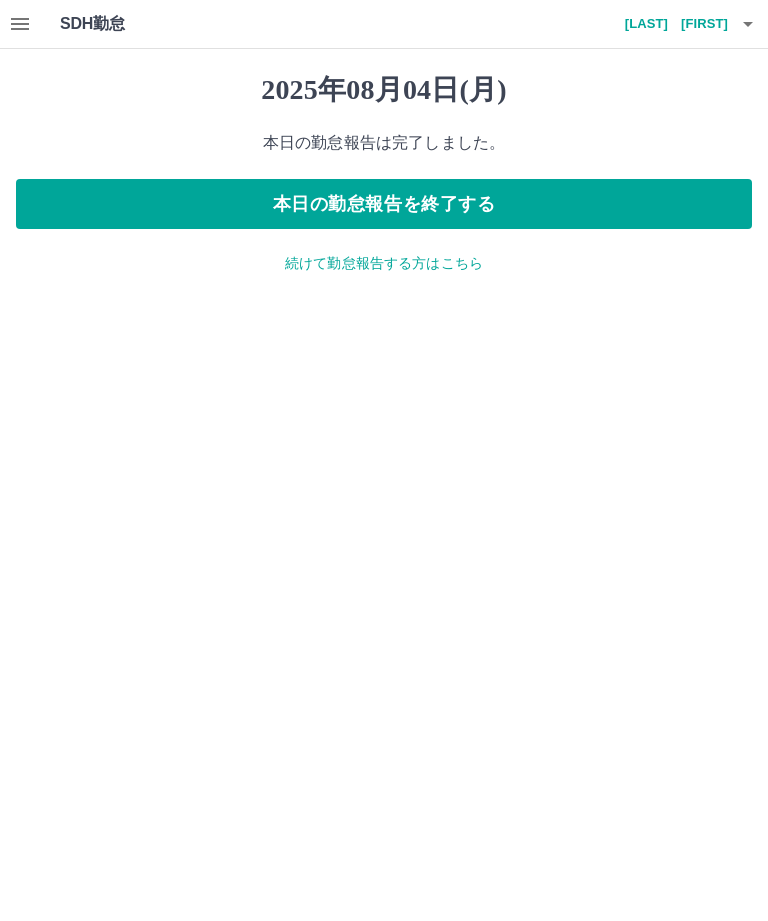 click 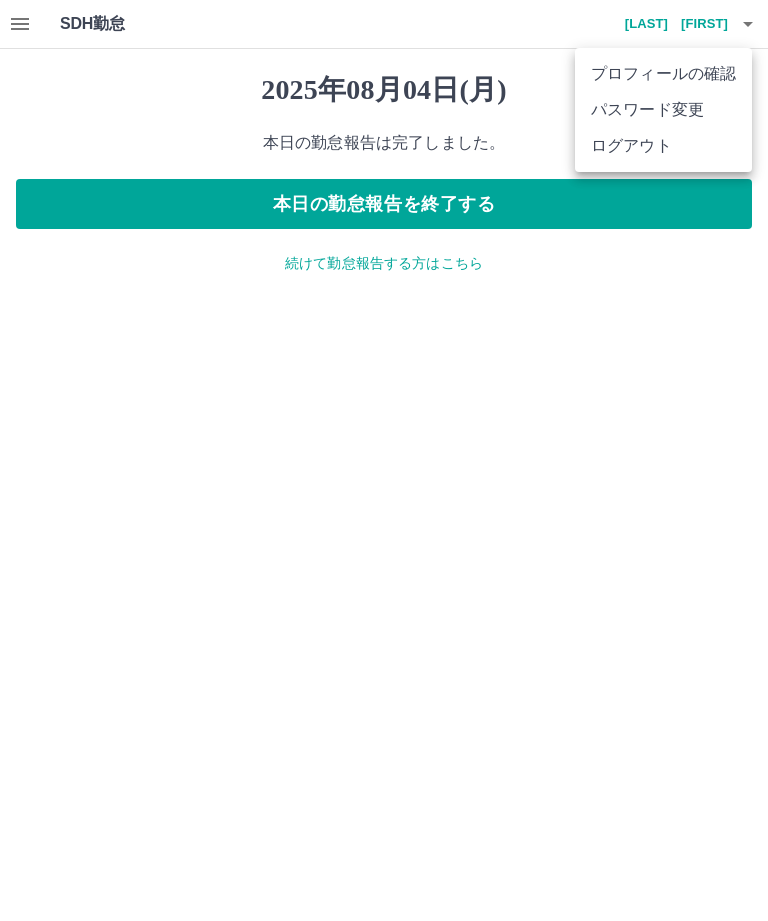 click on "ログアウト" at bounding box center (663, 146) 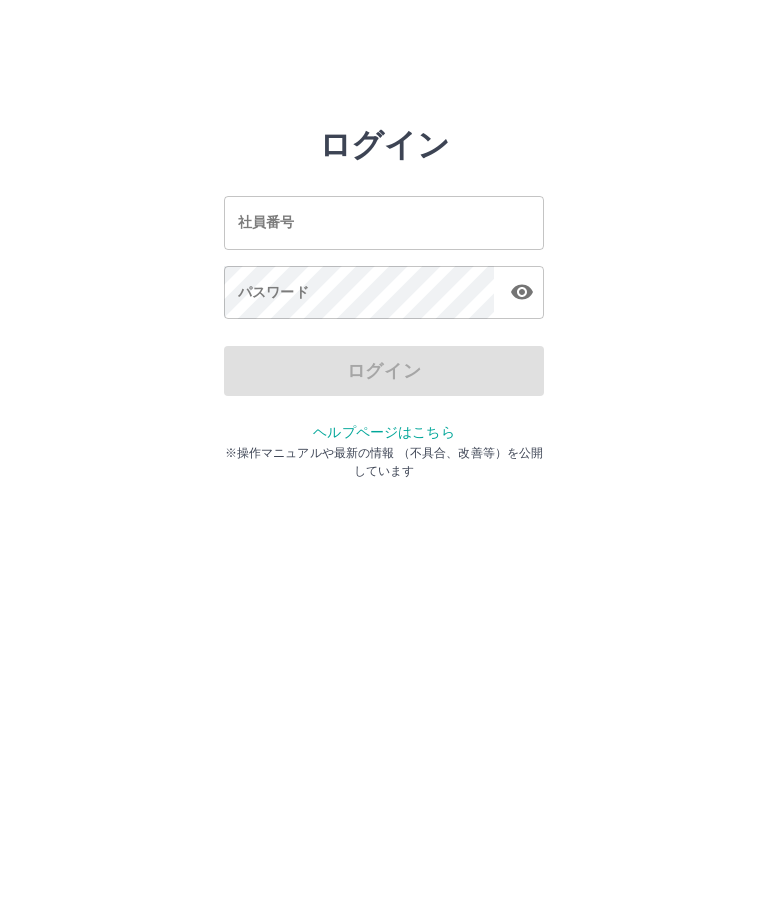 scroll, scrollTop: 0, scrollLeft: 0, axis: both 